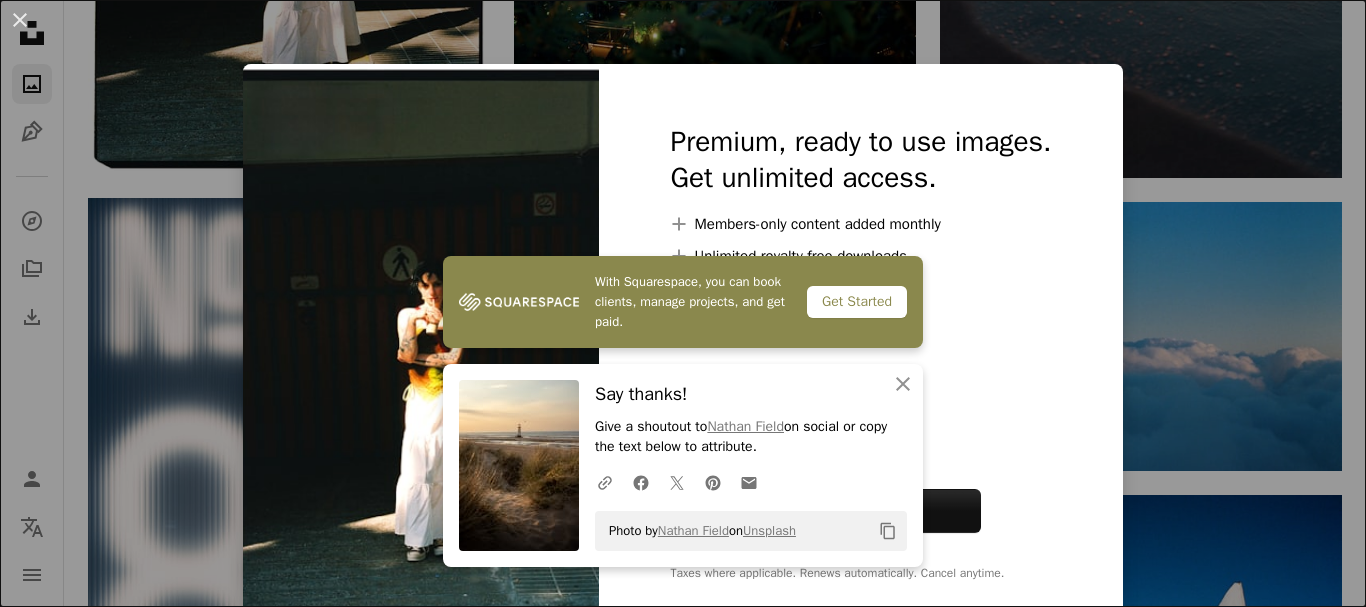 scroll, scrollTop: 5000, scrollLeft: 0, axis: vertical 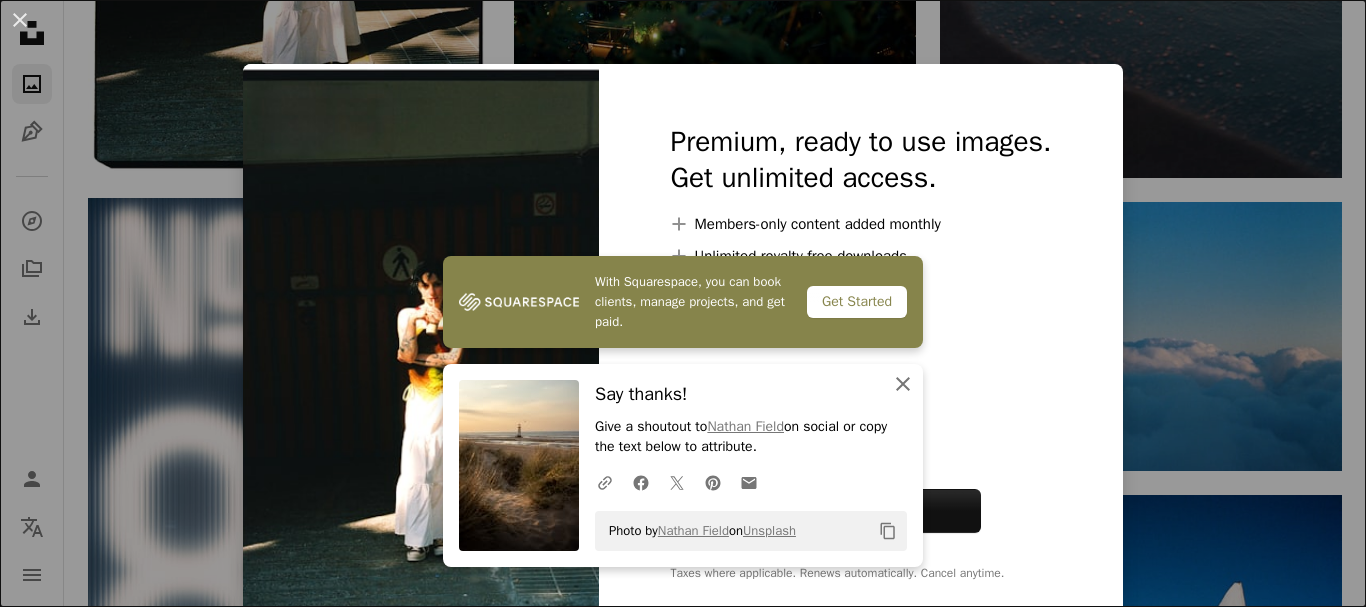 click on "An X shape" 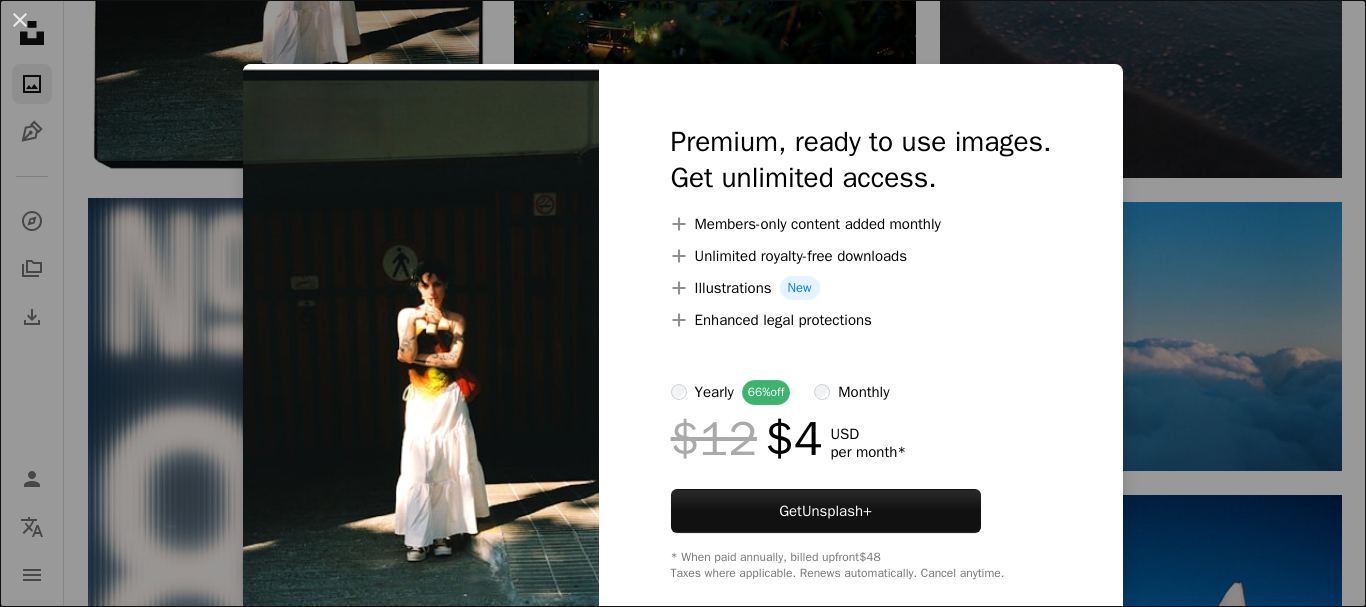 drag, startPoint x: 496, startPoint y: 309, endPoint x: 966, endPoint y: 263, distance: 472.2457 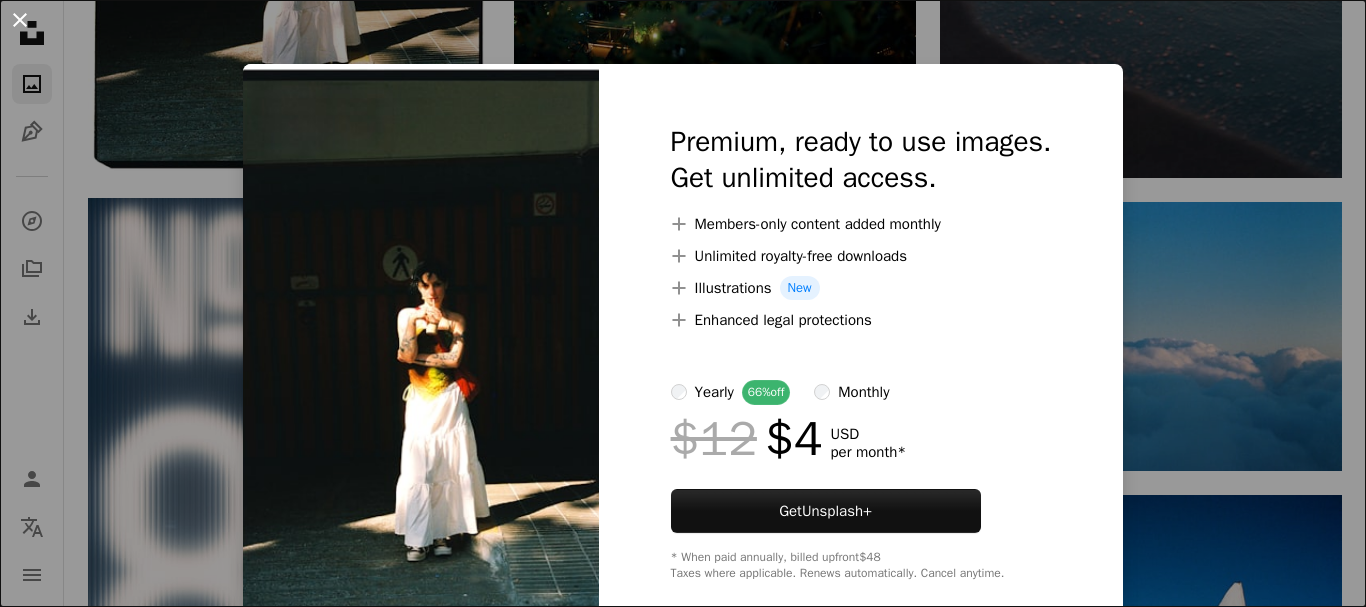 click on "An X shape" at bounding box center (20, 20) 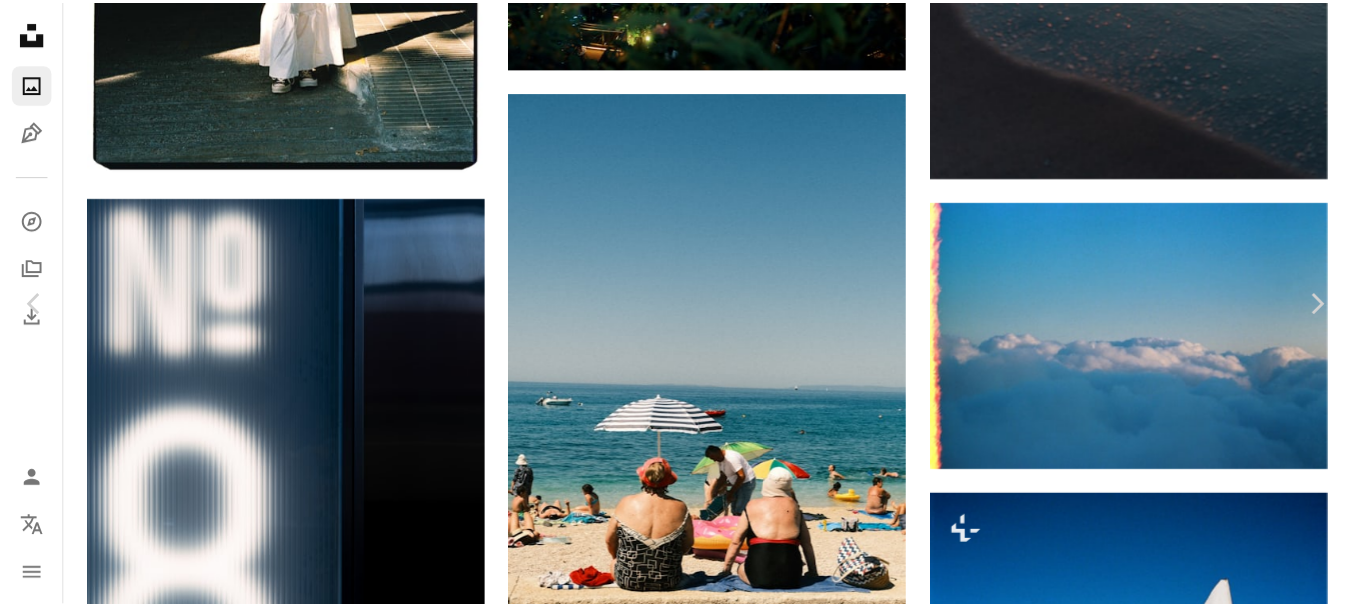scroll, scrollTop: 4600, scrollLeft: 0, axis: vertical 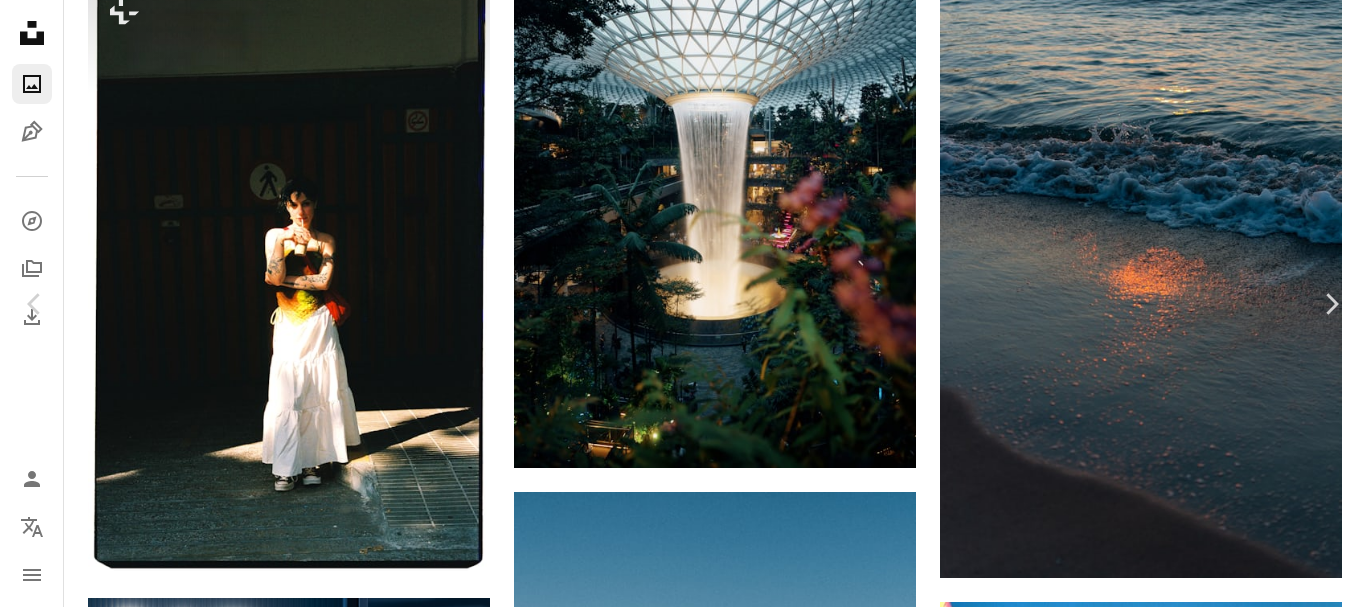 click on "An X shape" at bounding box center [20, 20] 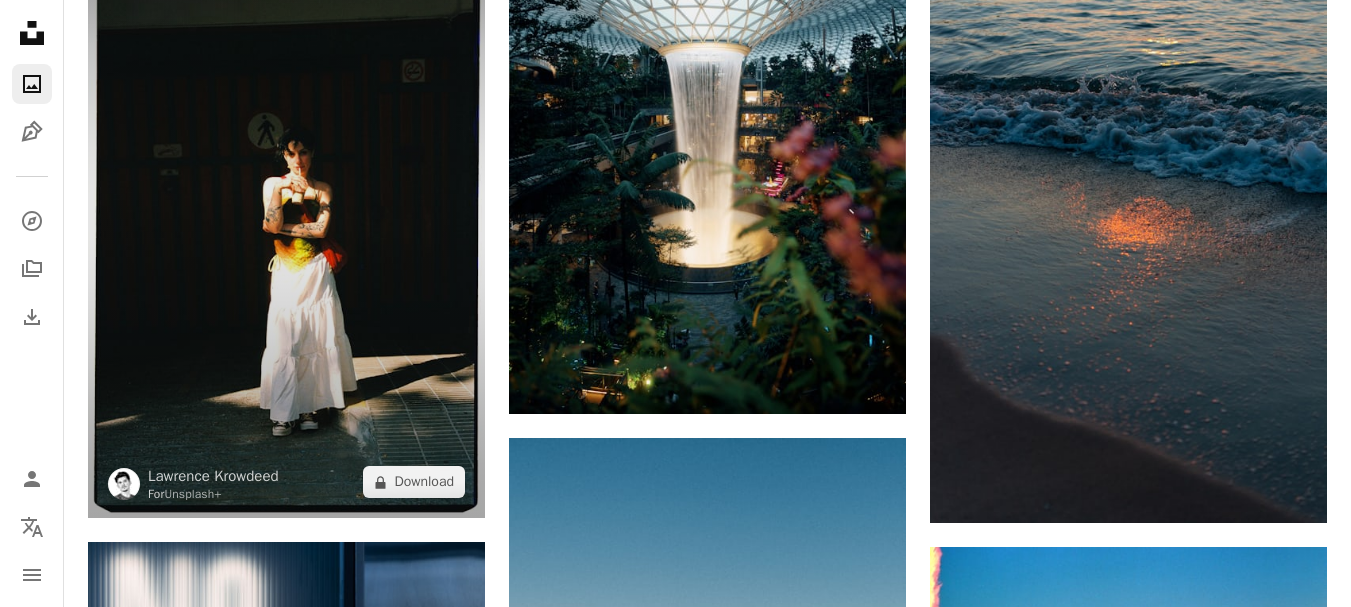 drag, startPoint x: 288, startPoint y: 249, endPoint x: 332, endPoint y: 151, distance: 107.42439 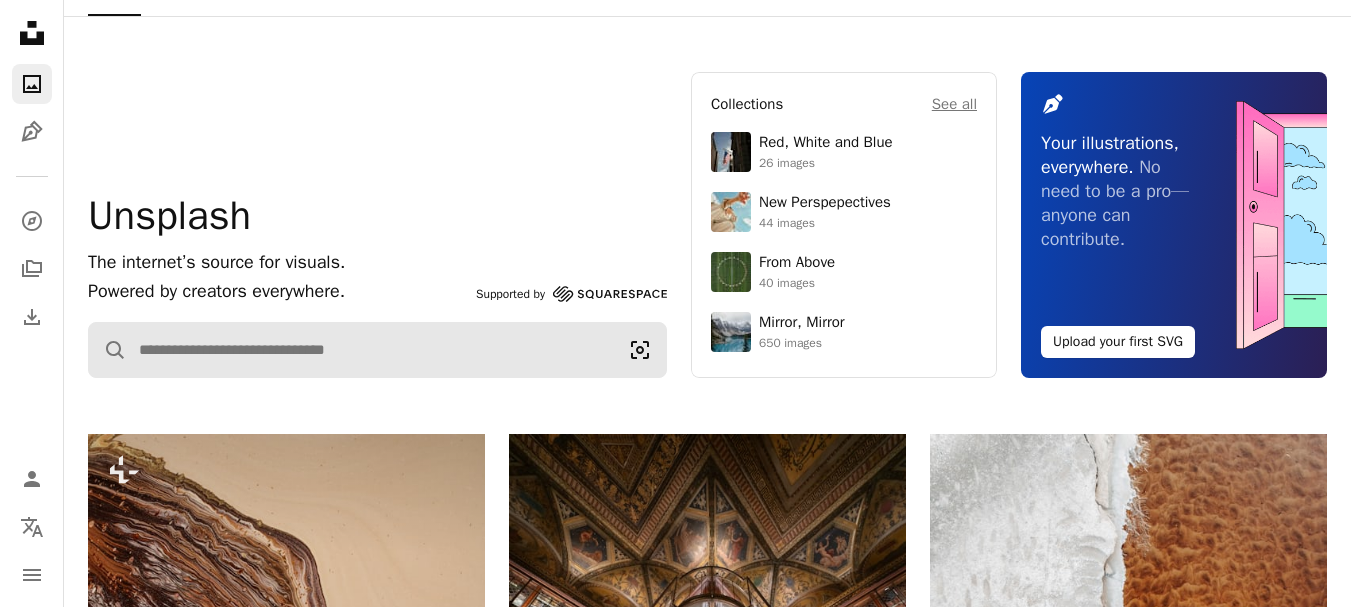 scroll, scrollTop: 0, scrollLeft: 0, axis: both 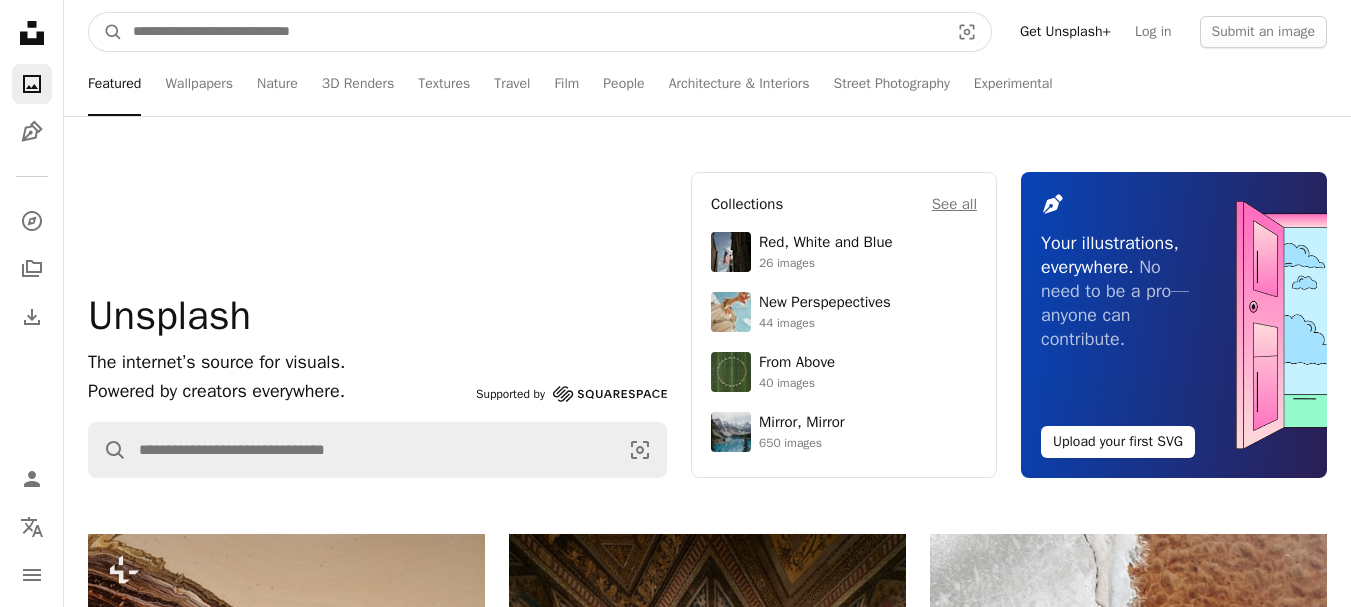 click at bounding box center (533, 32) 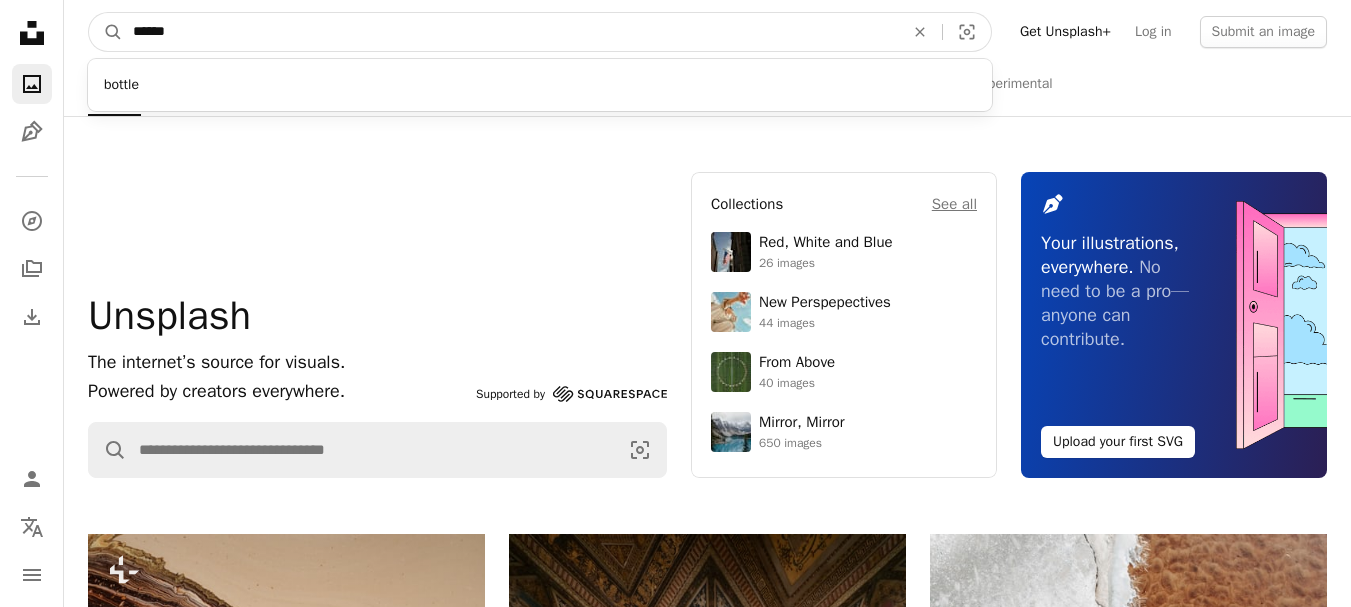 type on "******" 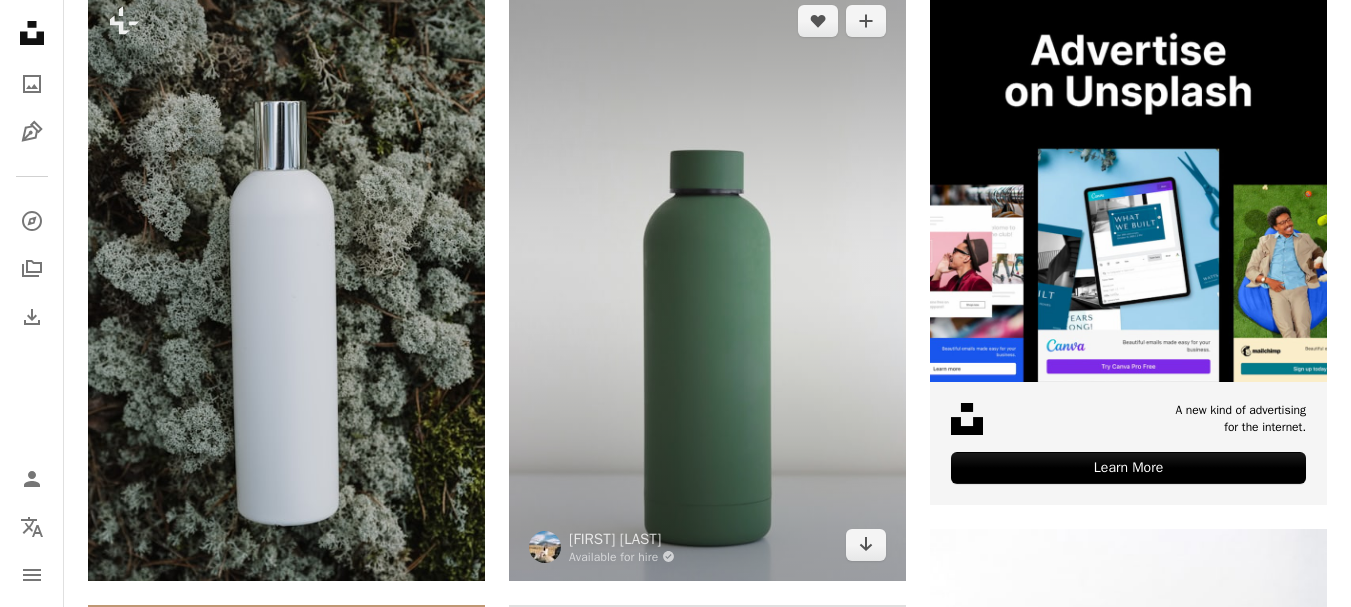scroll, scrollTop: 500, scrollLeft: 0, axis: vertical 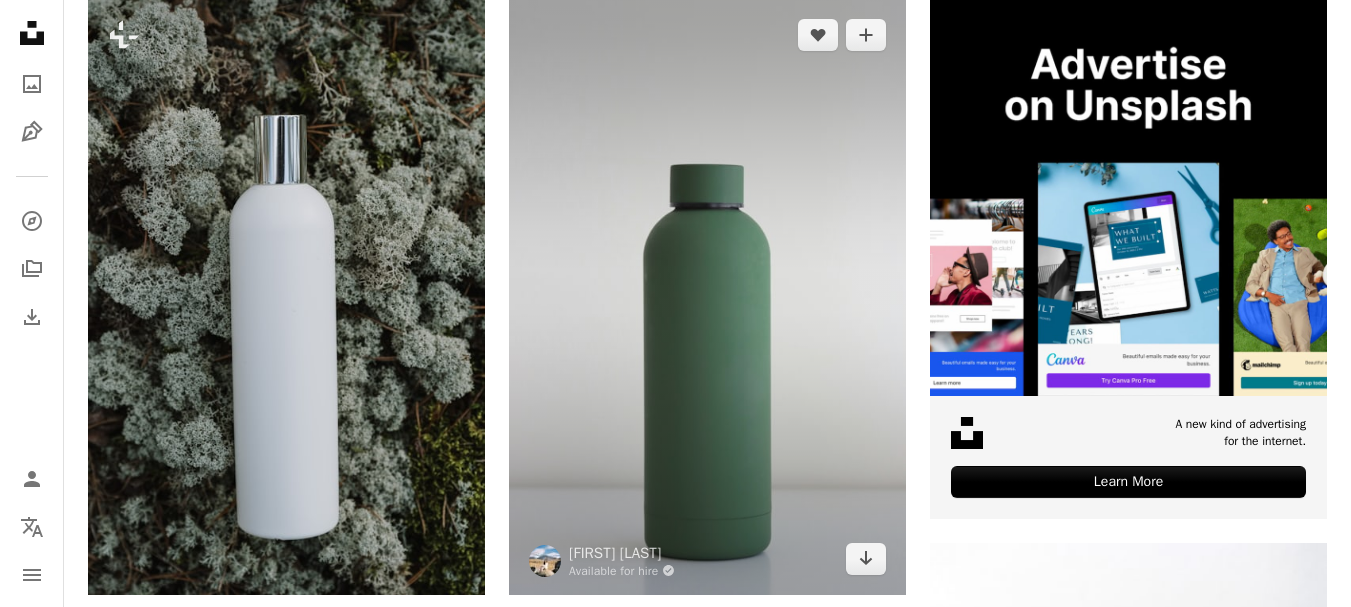 click at bounding box center (707, 297) 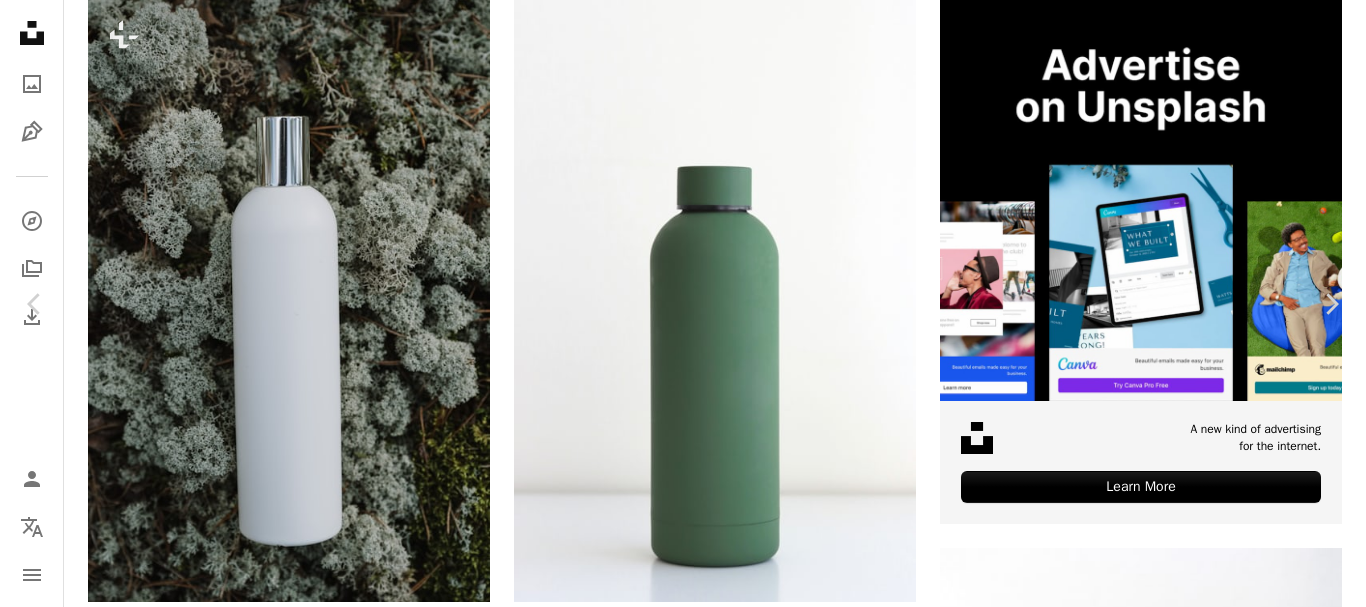 click on "Chevron down" 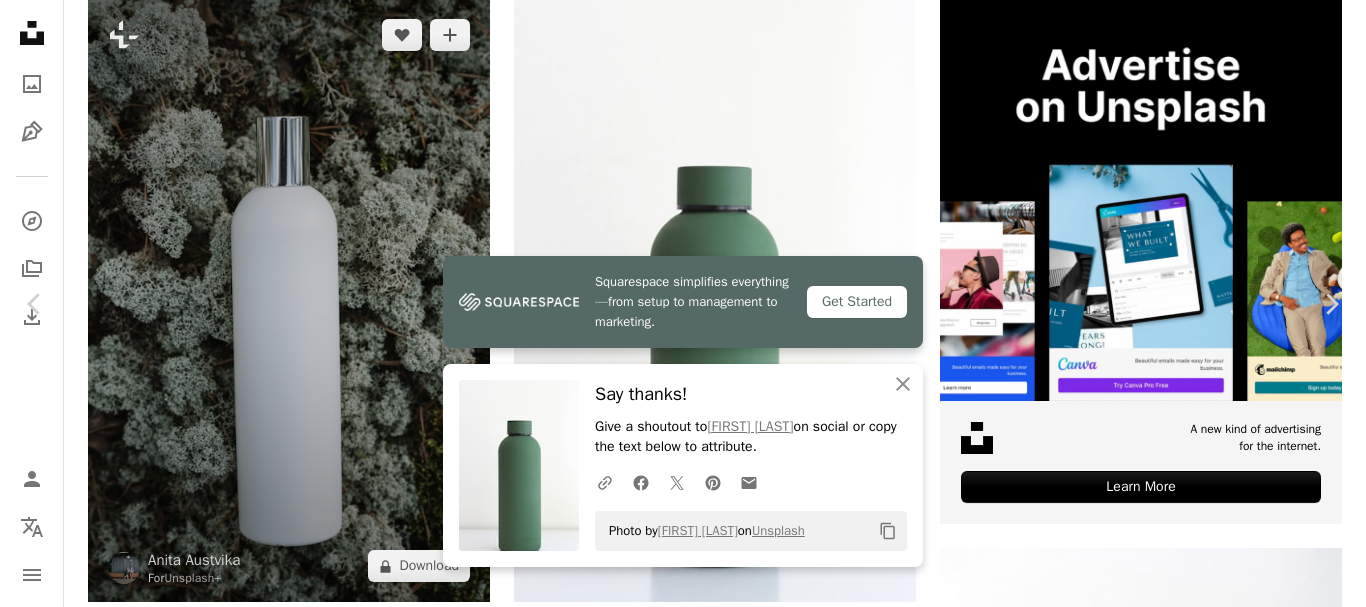 drag, startPoint x: 18, startPoint y: 23, endPoint x: 349, endPoint y: 259, distance: 406.51813 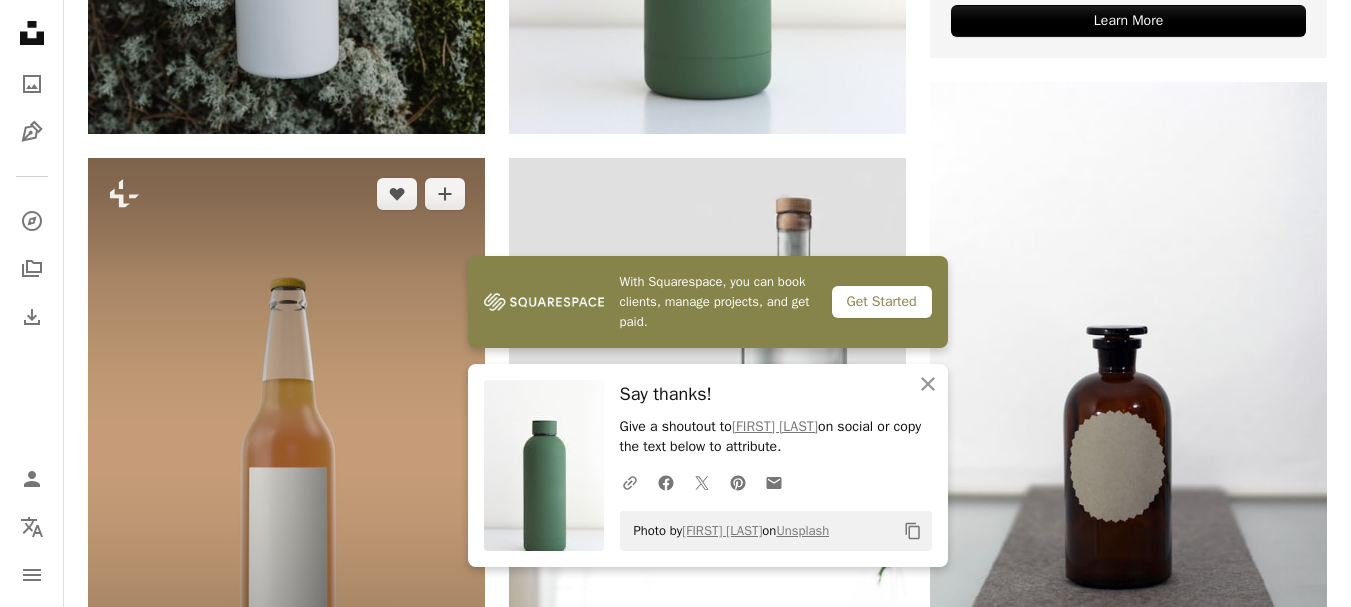 scroll, scrollTop: 900, scrollLeft: 0, axis: vertical 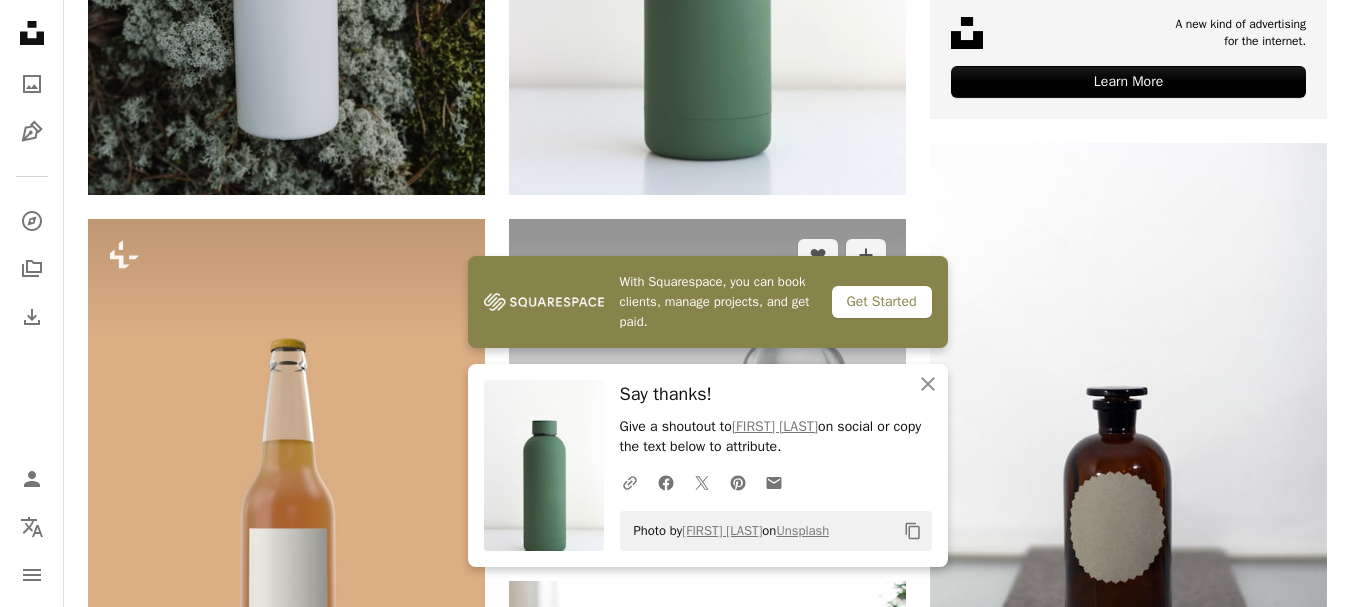 click at bounding box center (707, 388) 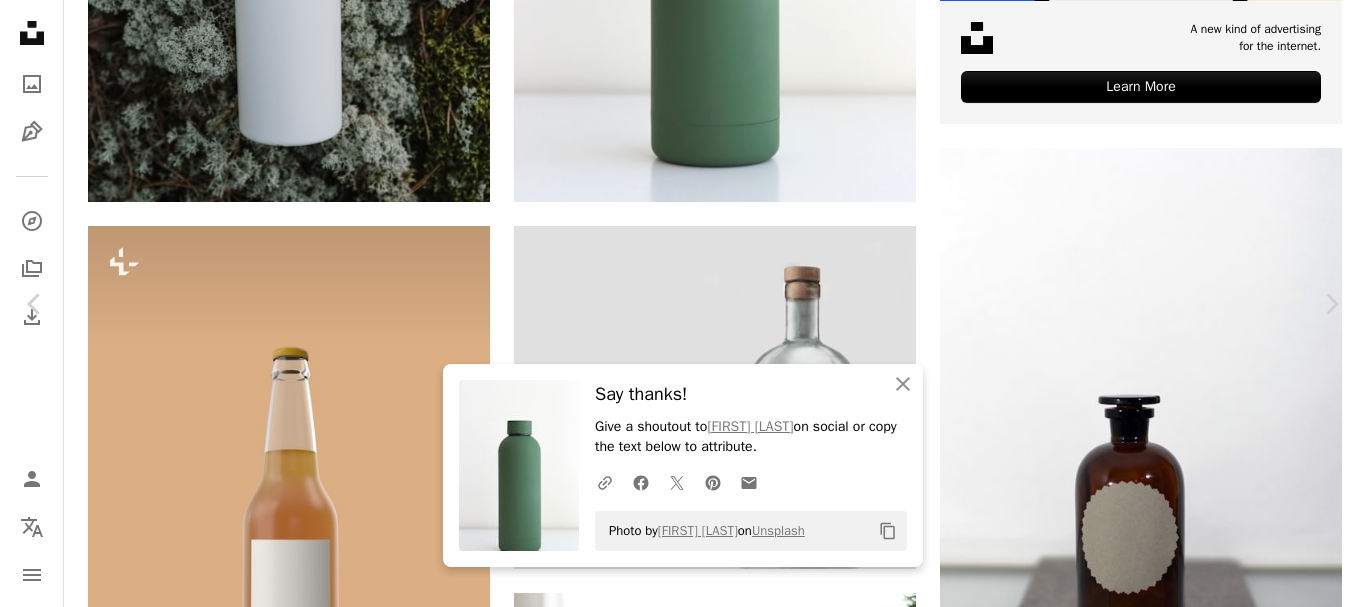 click on "[FIRST] [LAST]" at bounding box center (675, 5182) 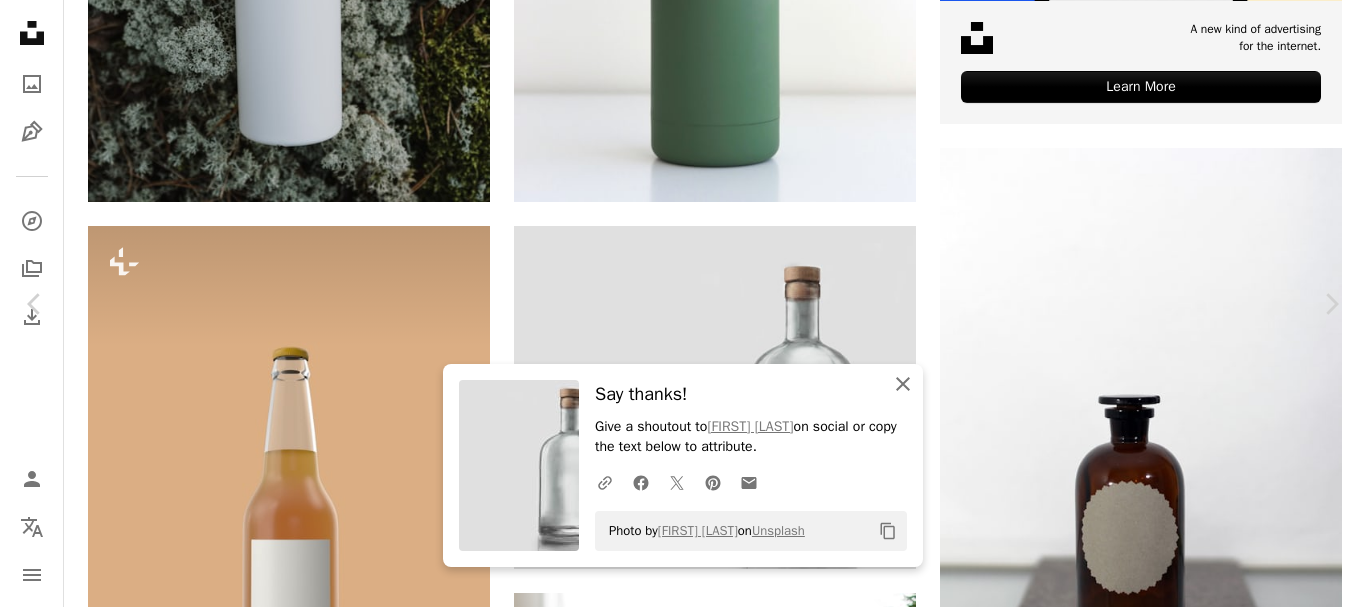 drag, startPoint x: 904, startPoint y: 389, endPoint x: 782, endPoint y: 474, distance: 148.69095 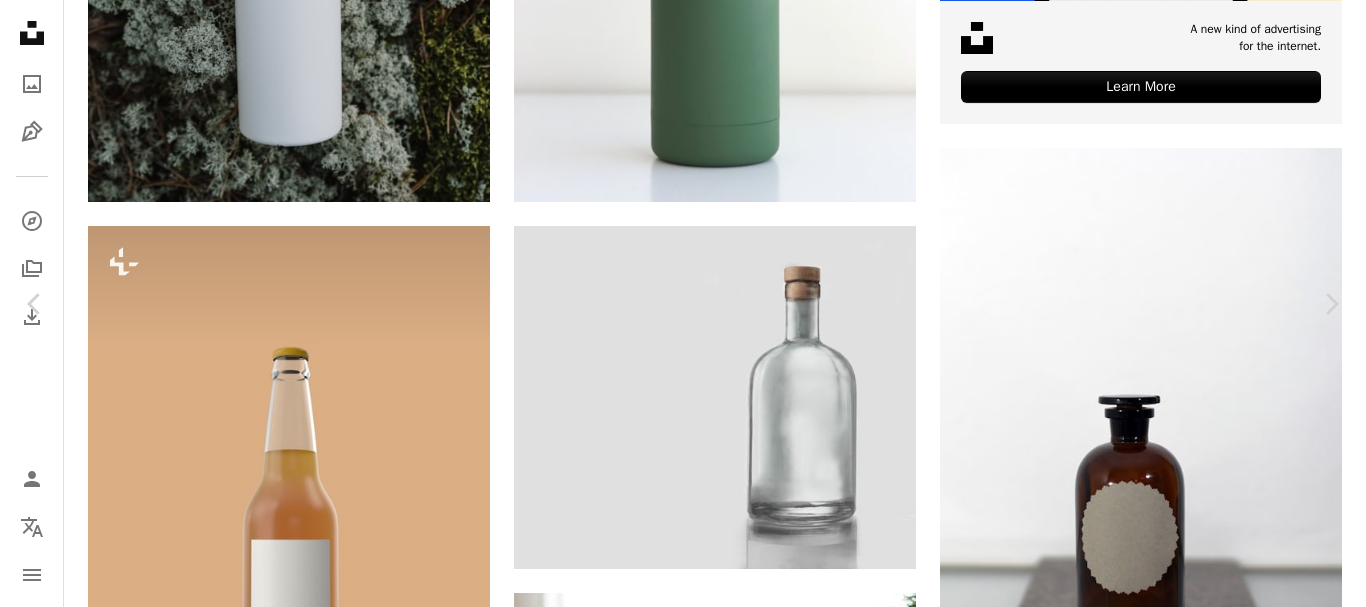 click on "An X shape" at bounding box center [20, 20] 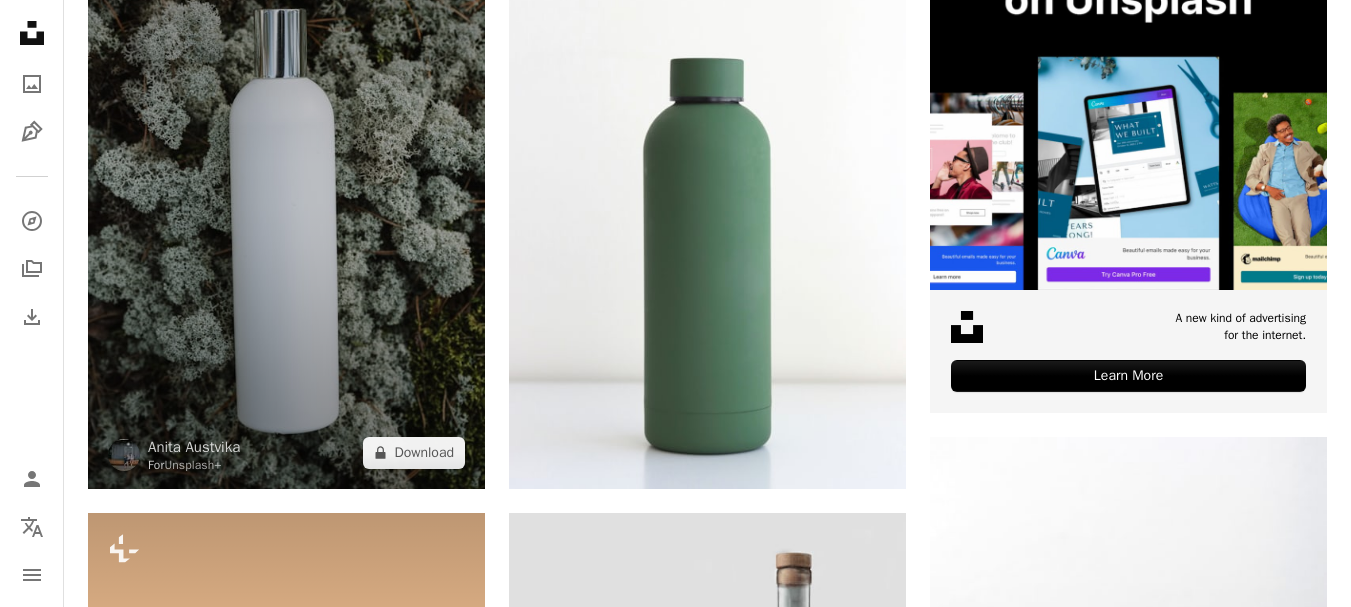 scroll, scrollTop: 600, scrollLeft: 0, axis: vertical 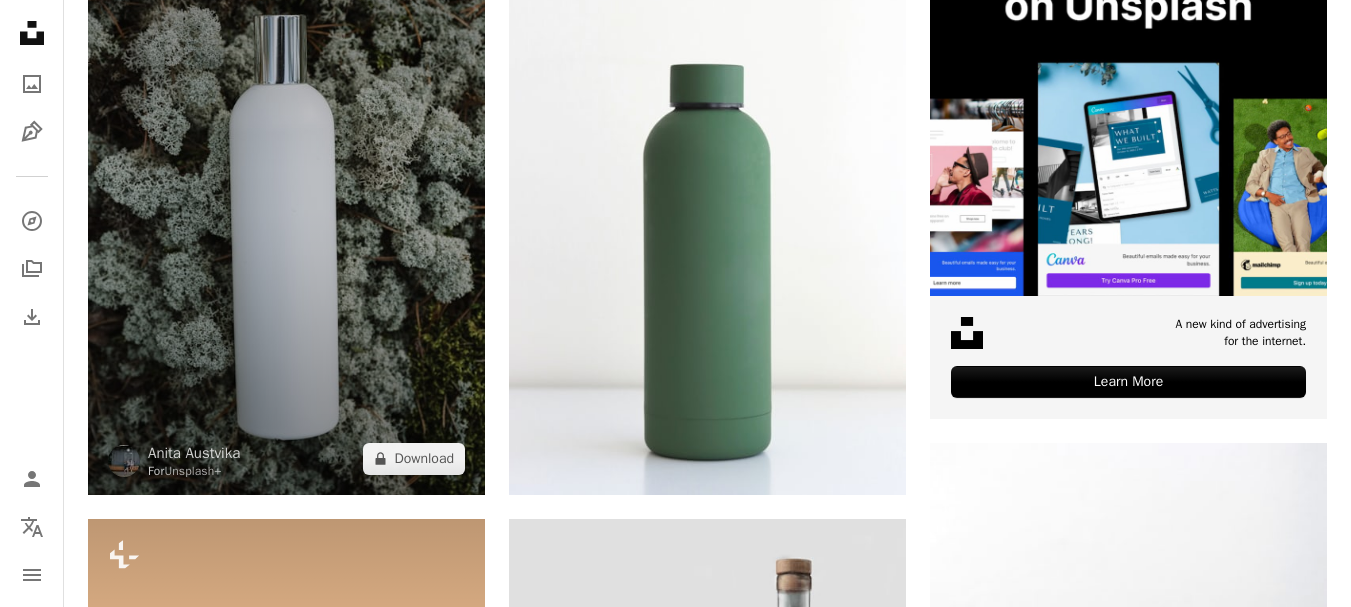 click at bounding box center (286, 197) 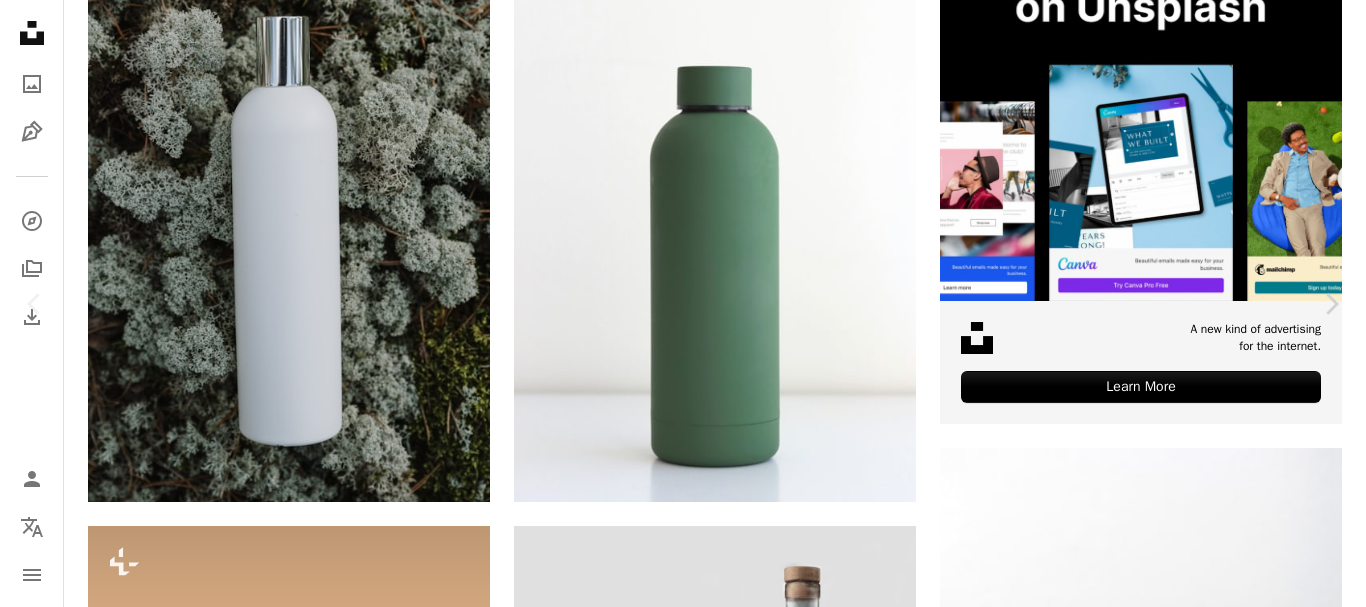 click on "A lock Download" at bounding box center (1205, 5482) 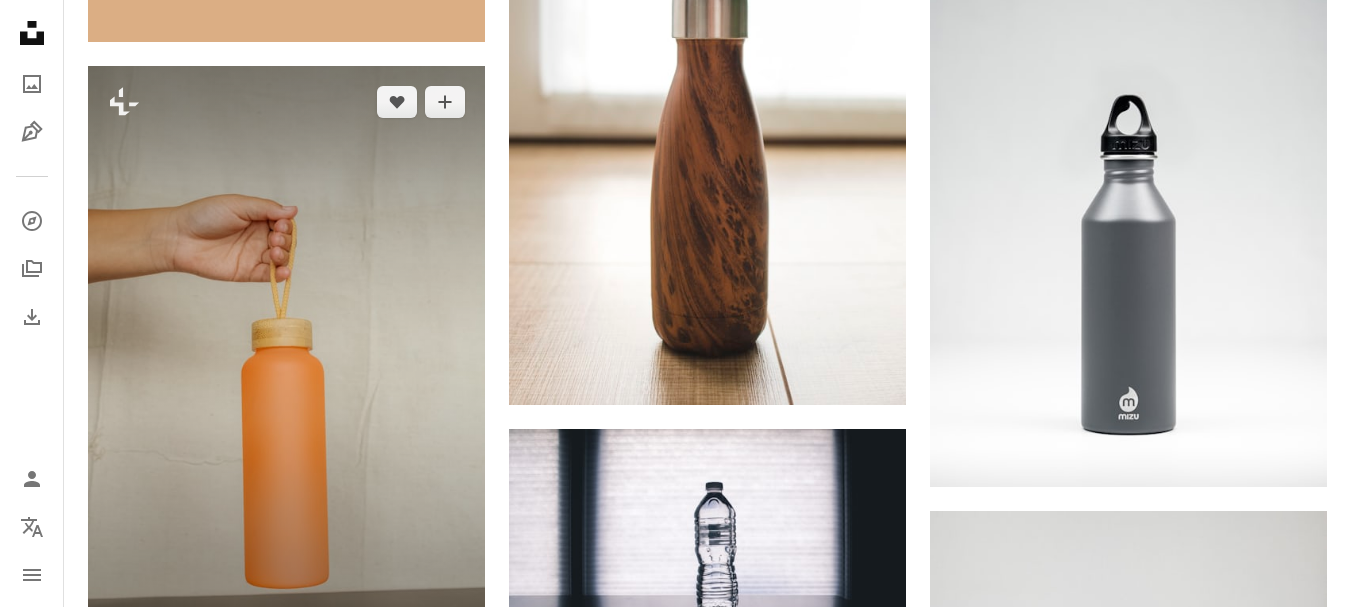 scroll, scrollTop: 1700, scrollLeft: 0, axis: vertical 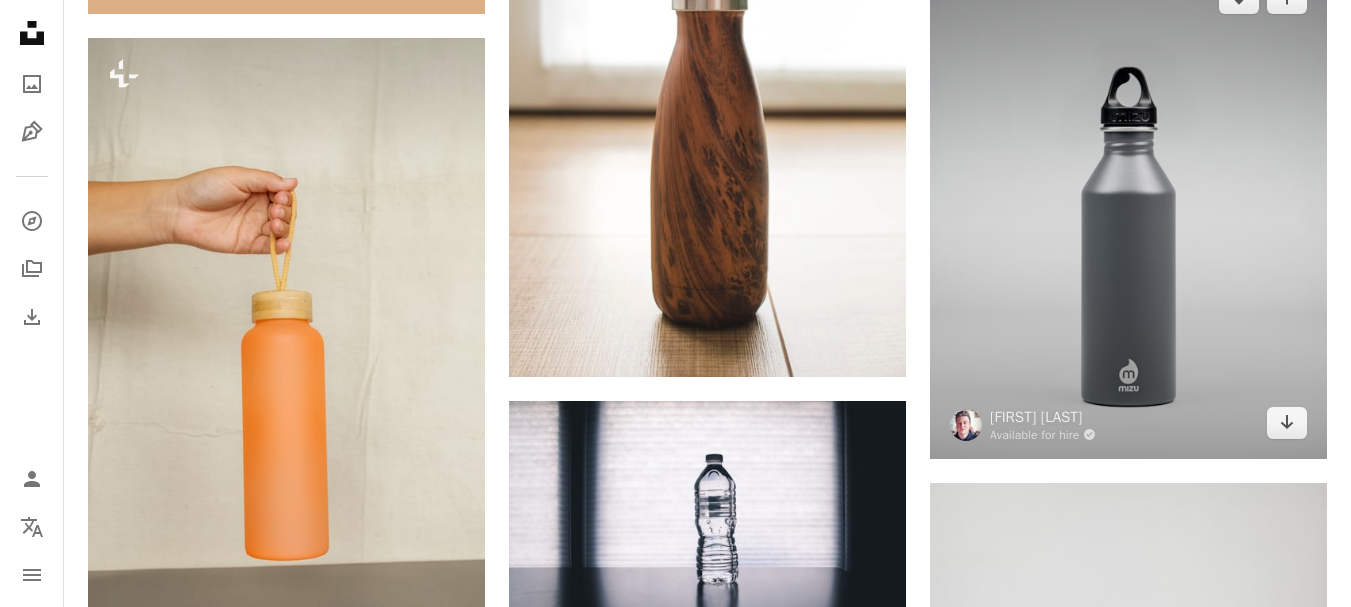 click at bounding box center (1128, 210) 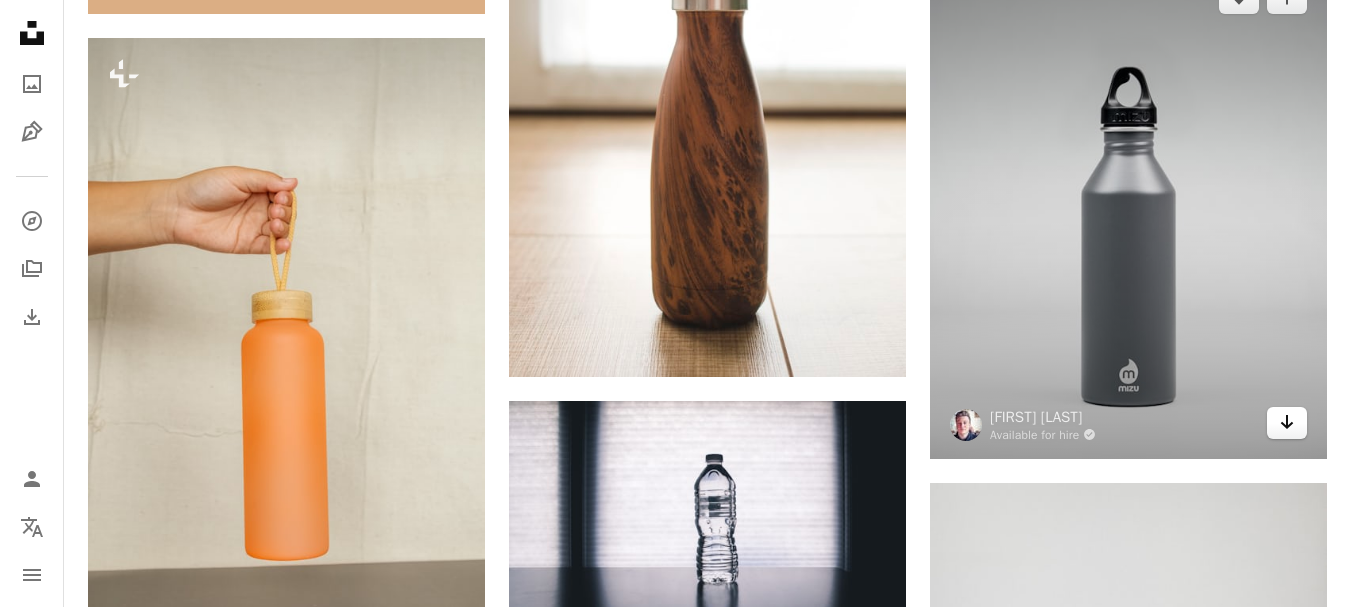 click on "Arrow pointing down" 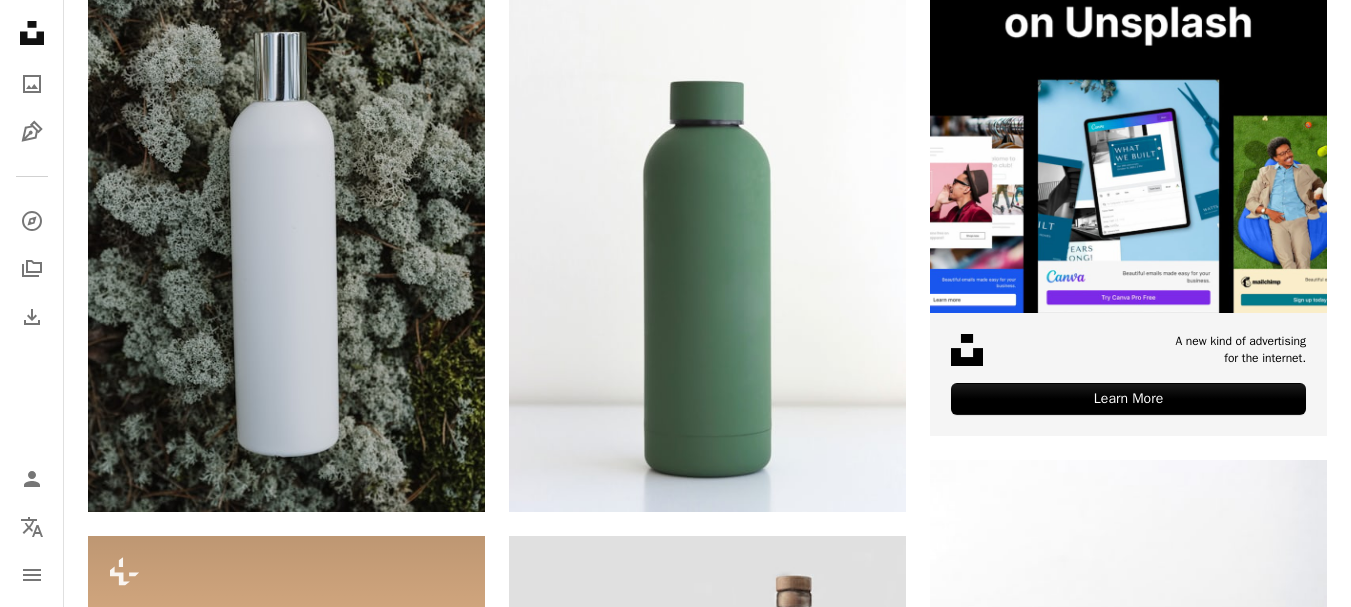 scroll, scrollTop: 0, scrollLeft: 0, axis: both 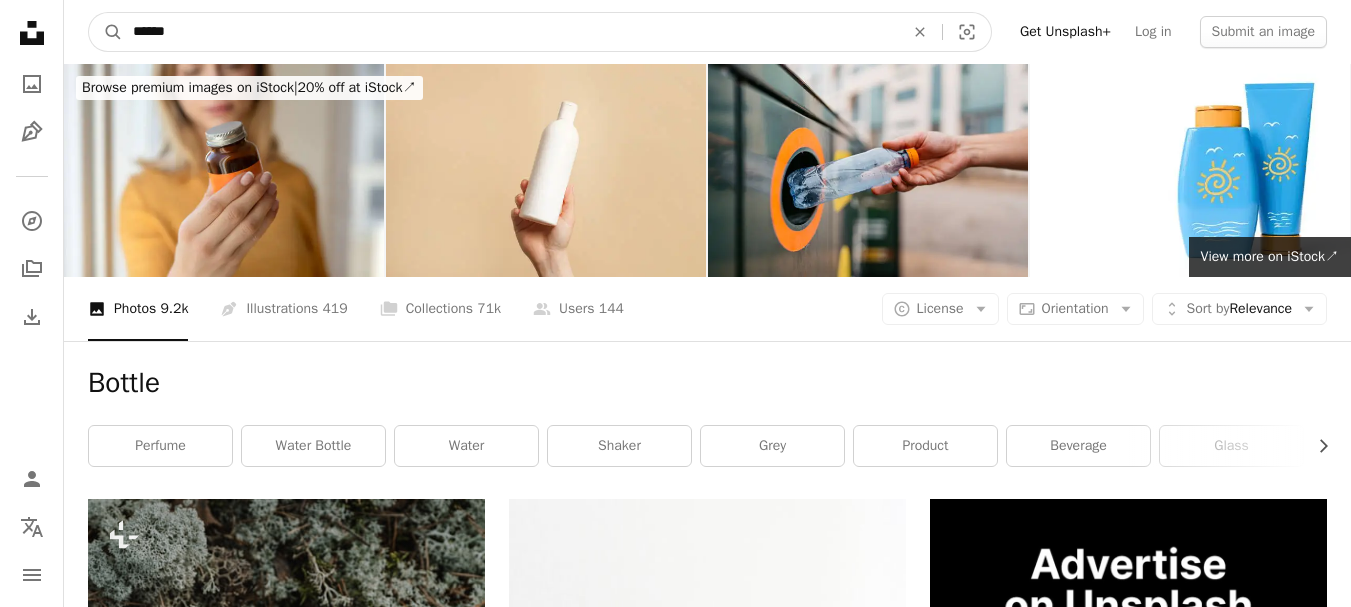 click on "******" at bounding box center [510, 32] 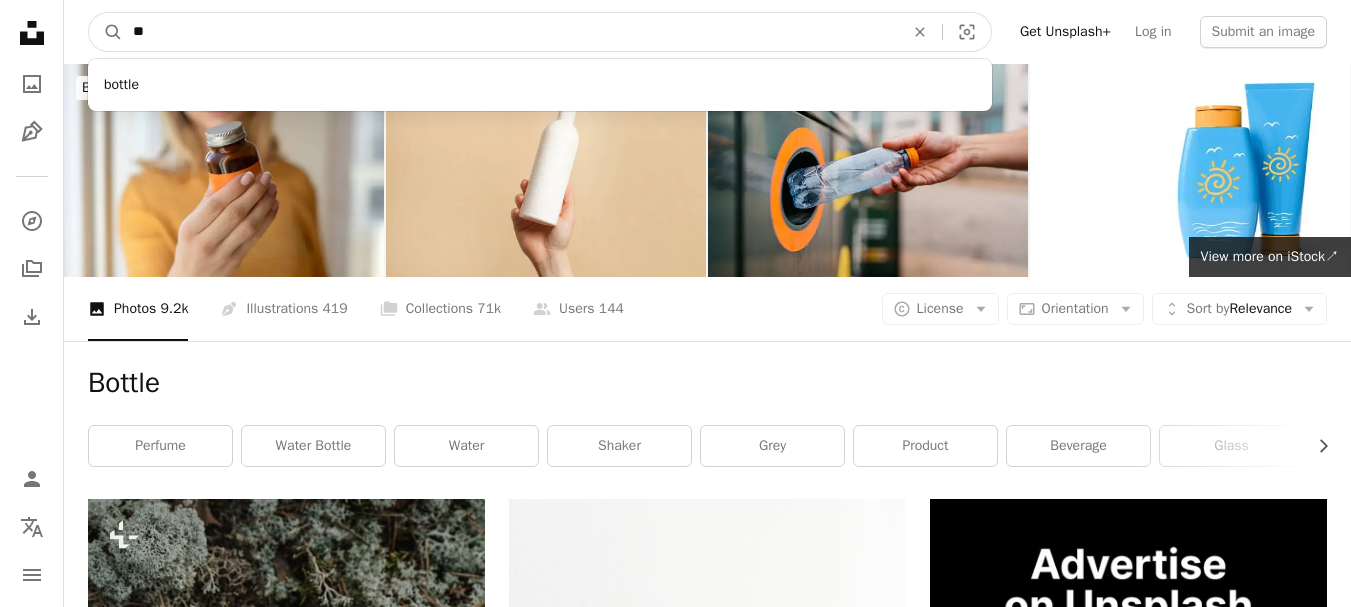 type on "*" 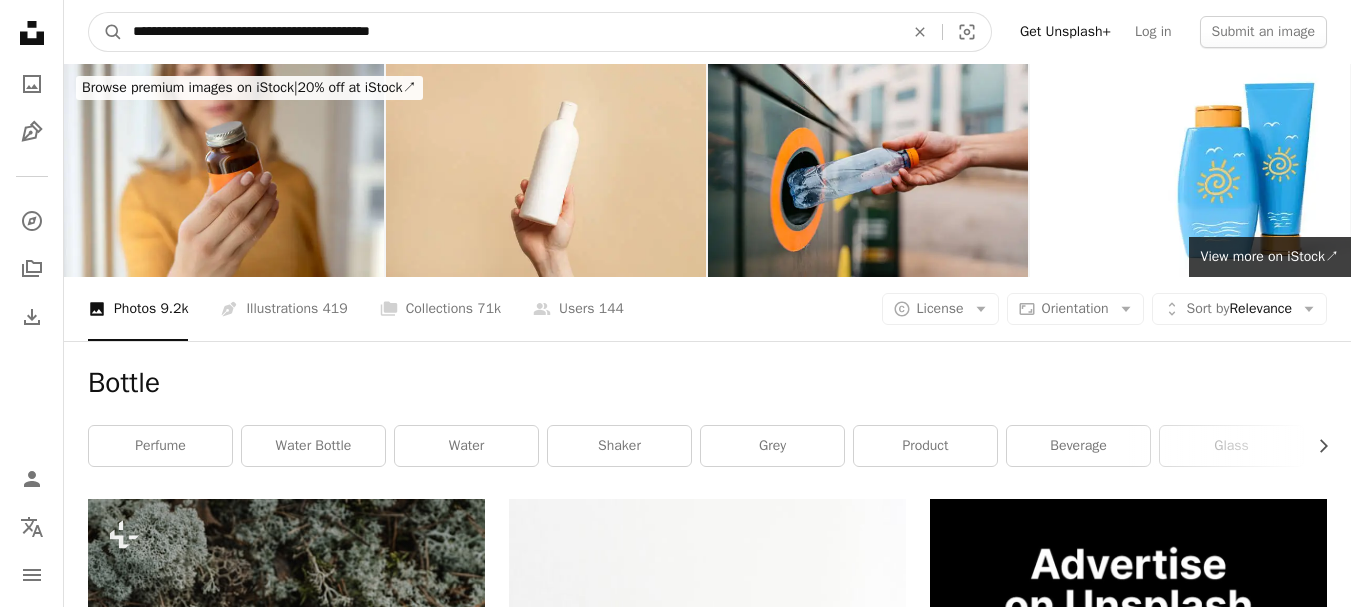 type on "**********" 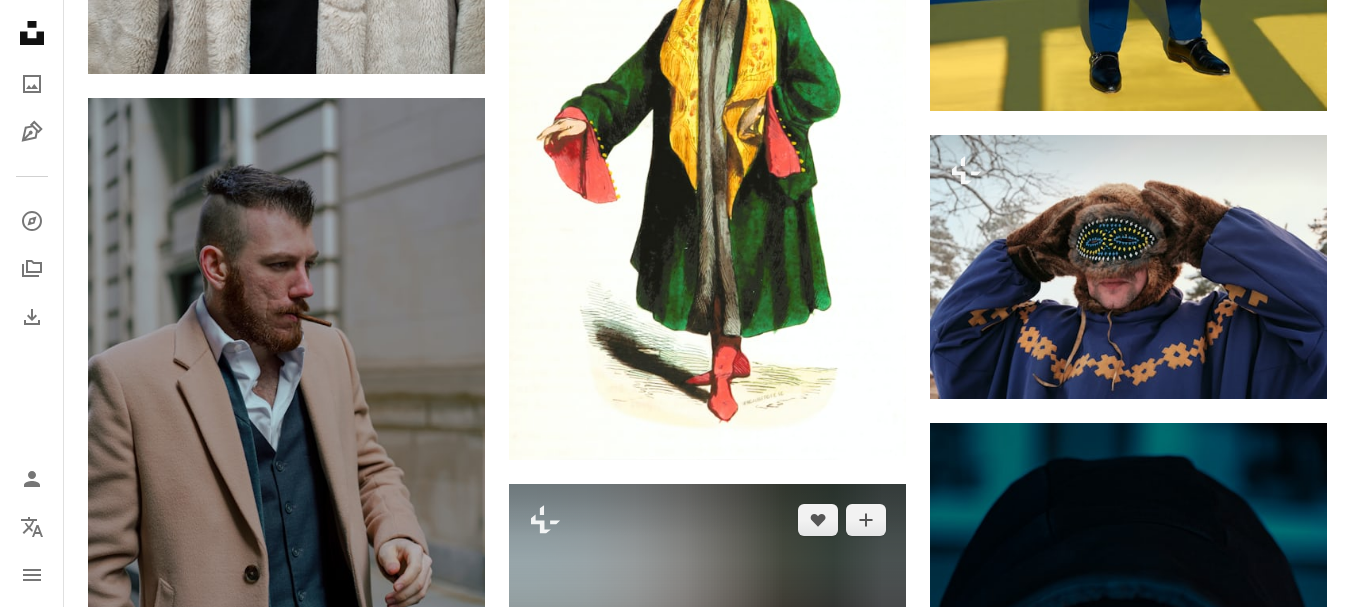 scroll, scrollTop: 2100, scrollLeft: 0, axis: vertical 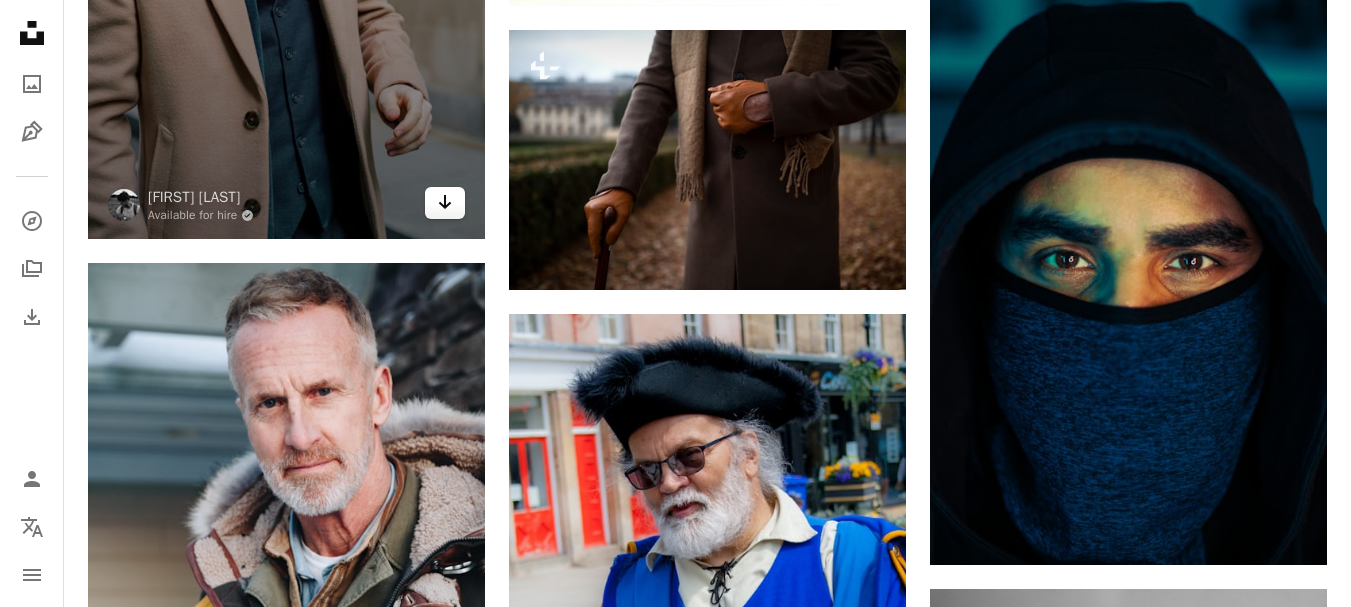 click on "Arrow pointing down" 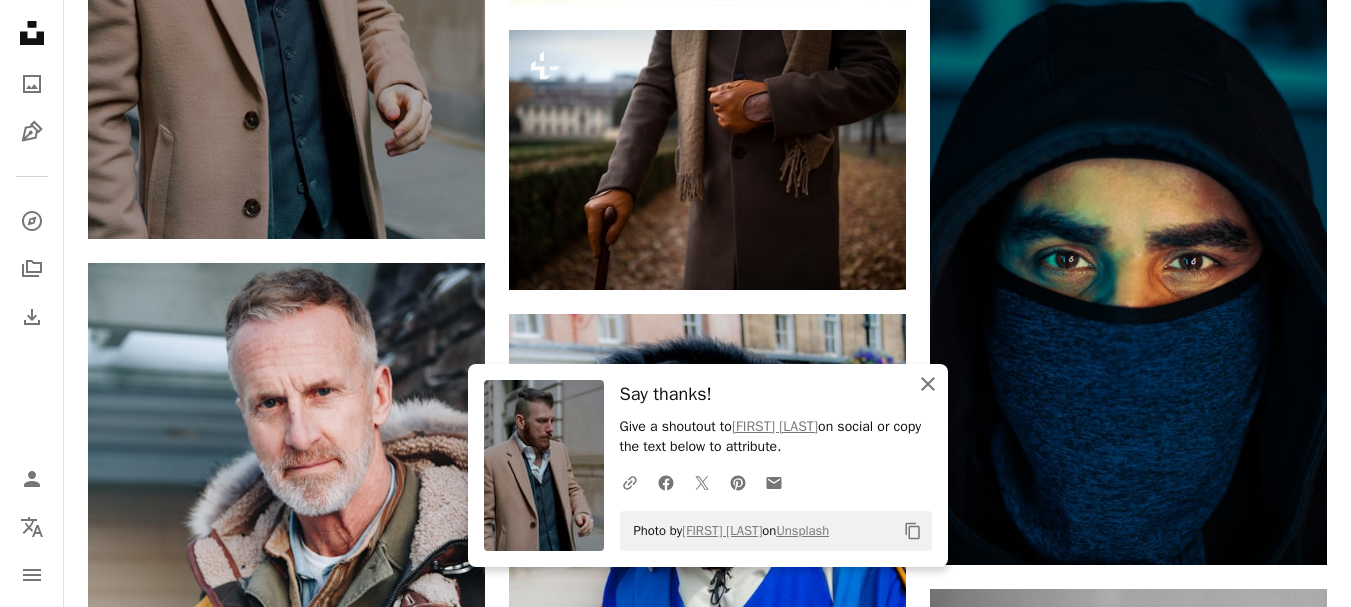 click on "An X shape" 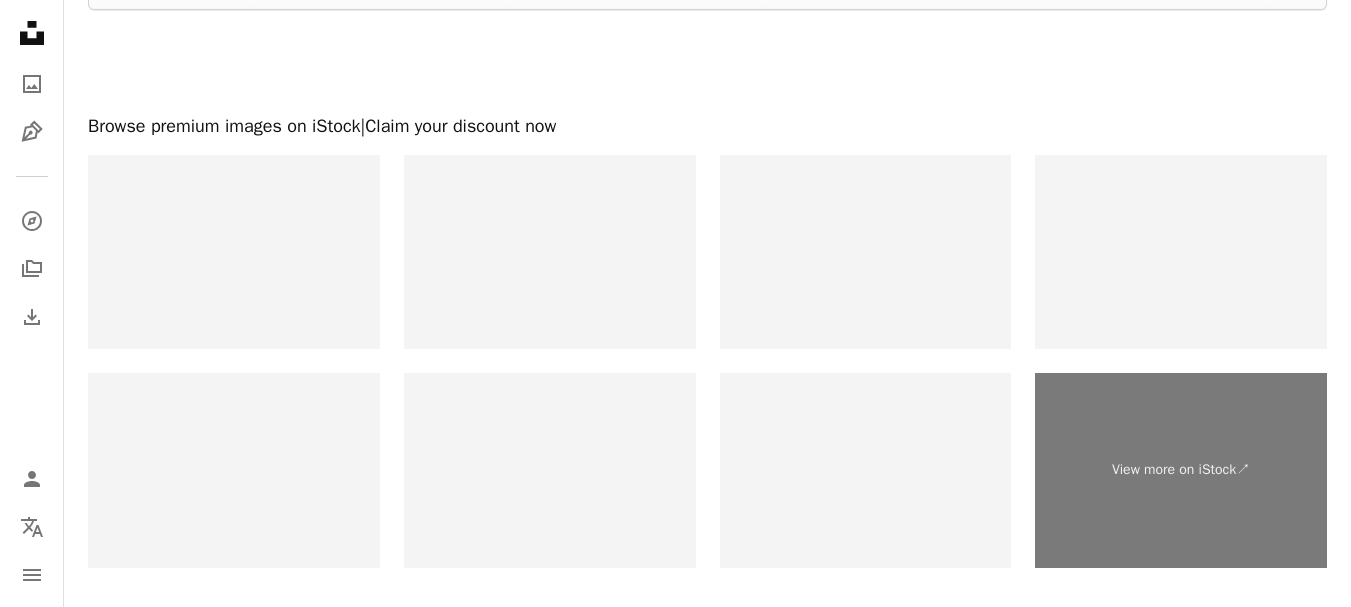 scroll, scrollTop: 5078, scrollLeft: 0, axis: vertical 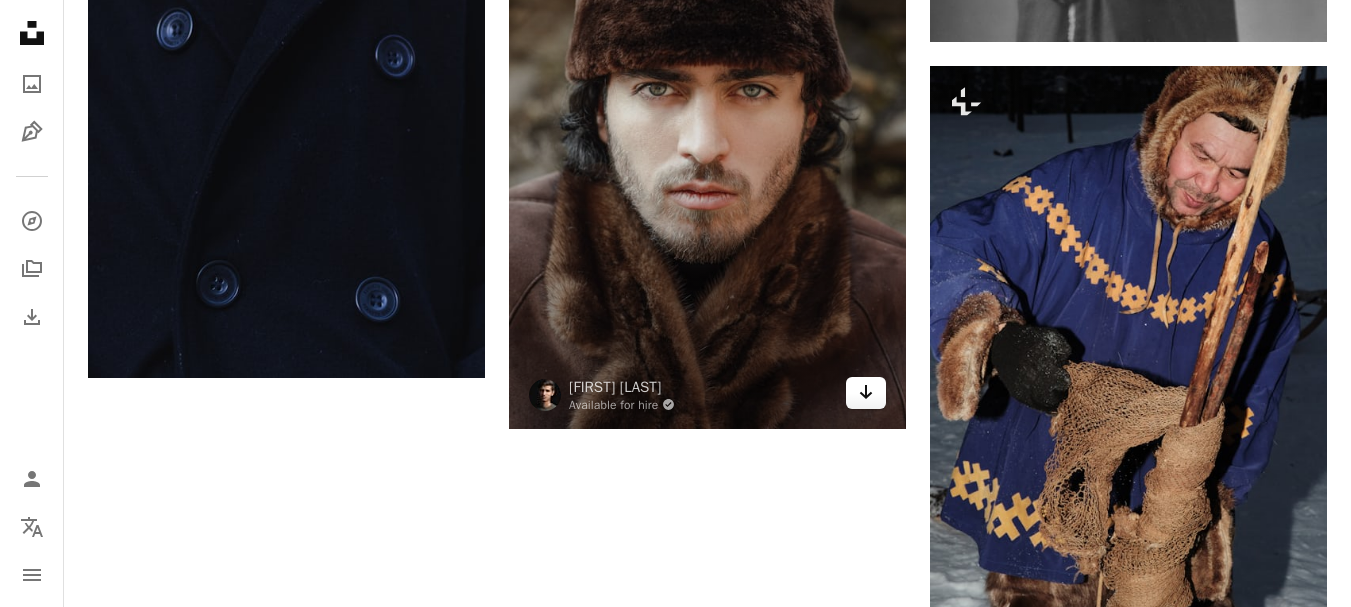 click on "Arrow pointing down" 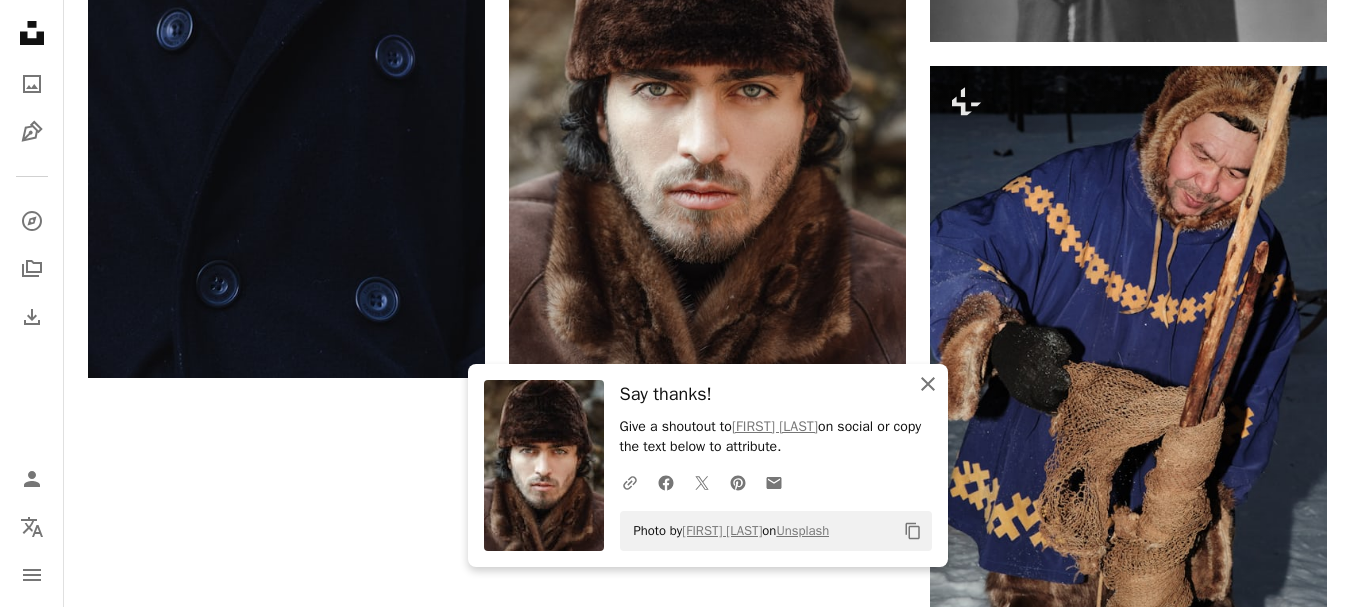 click on "An X shape" 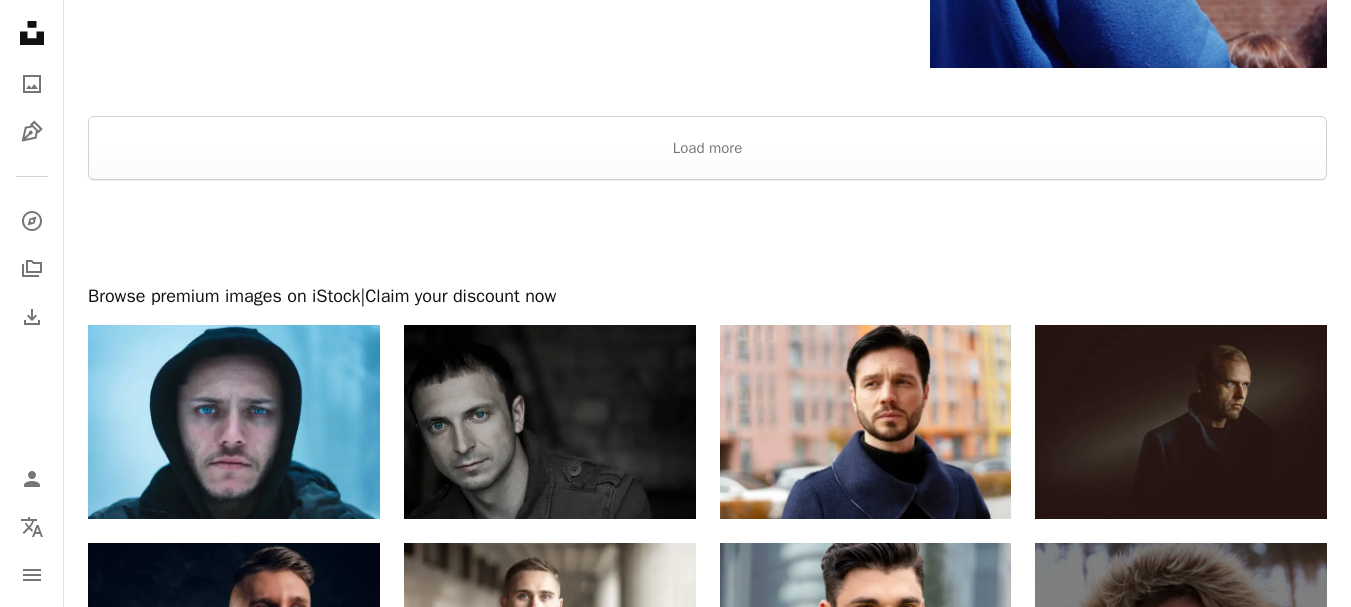 scroll, scrollTop: 4878, scrollLeft: 0, axis: vertical 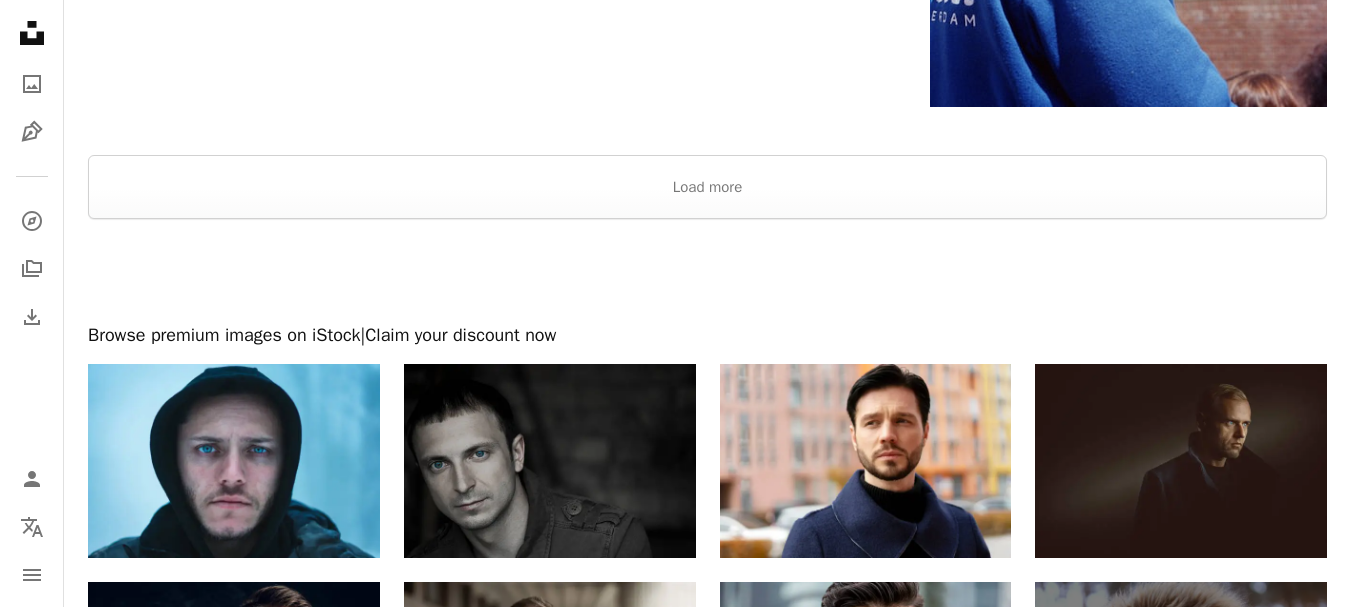click at bounding box center [707, 271] 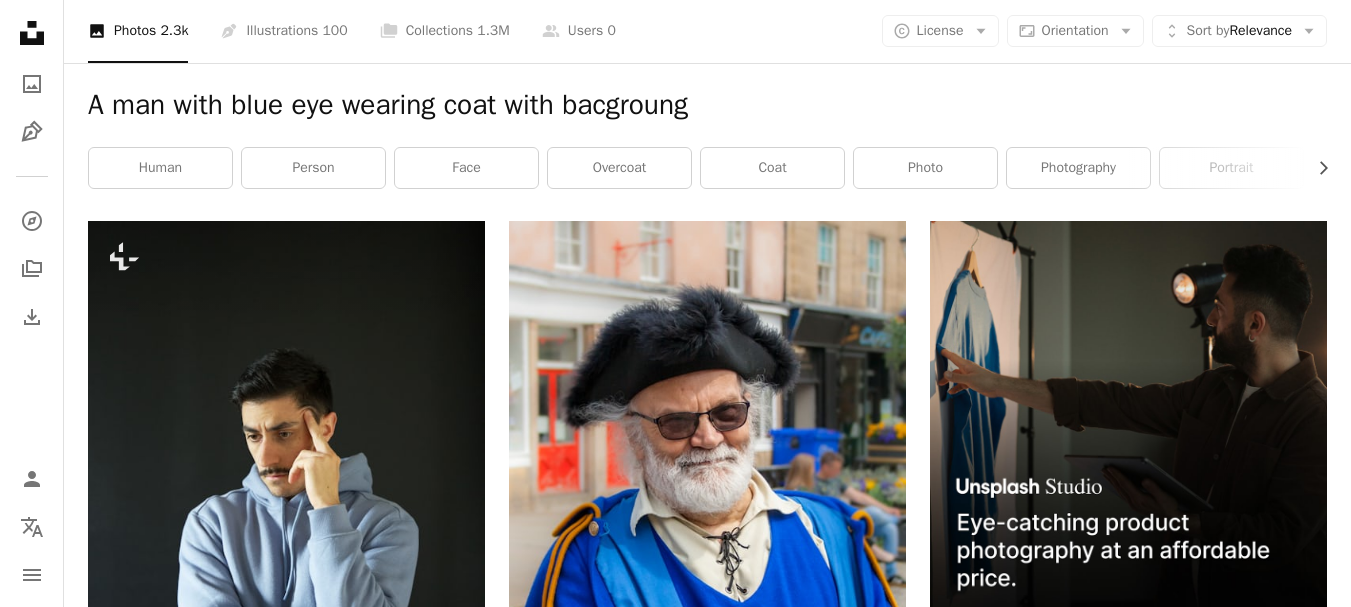 scroll, scrollTop: 0, scrollLeft: 0, axis: both 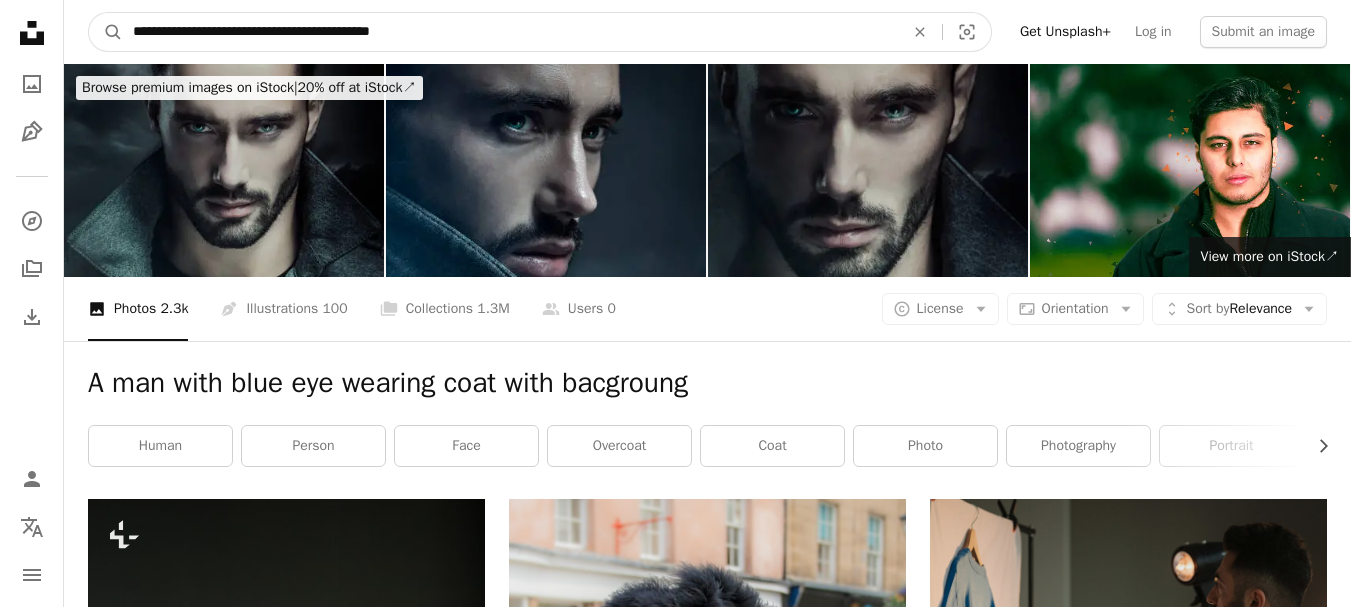 click on "**********" at bounding box center [510, 32] 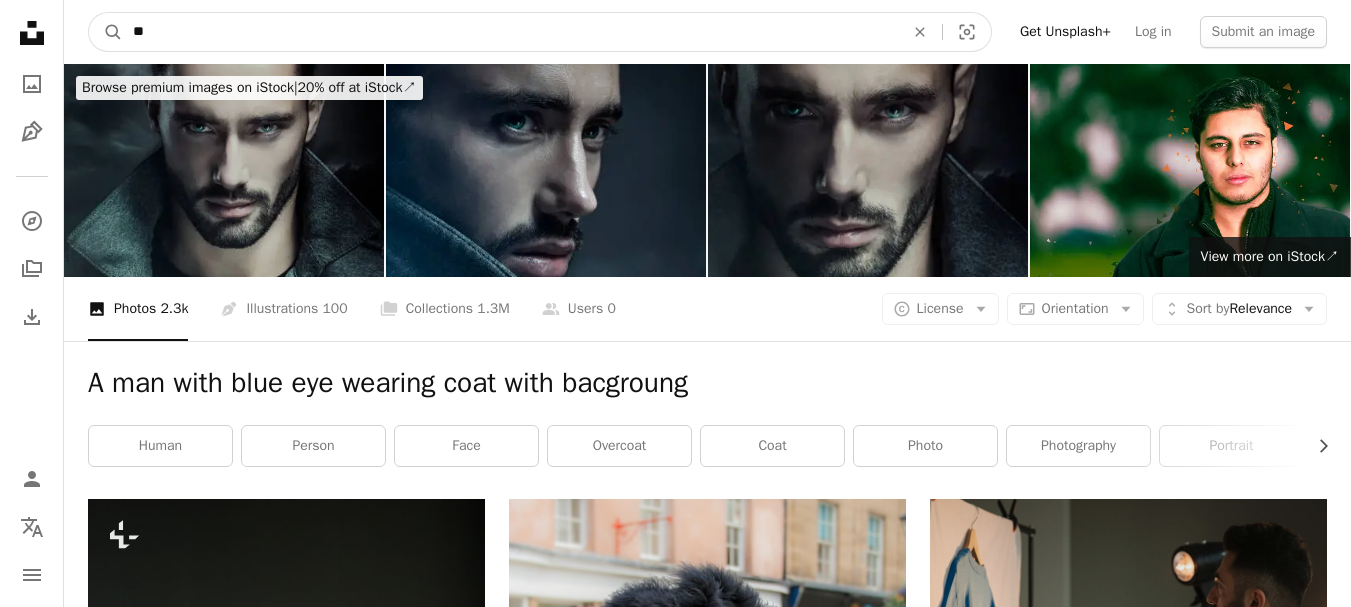 type on "*" 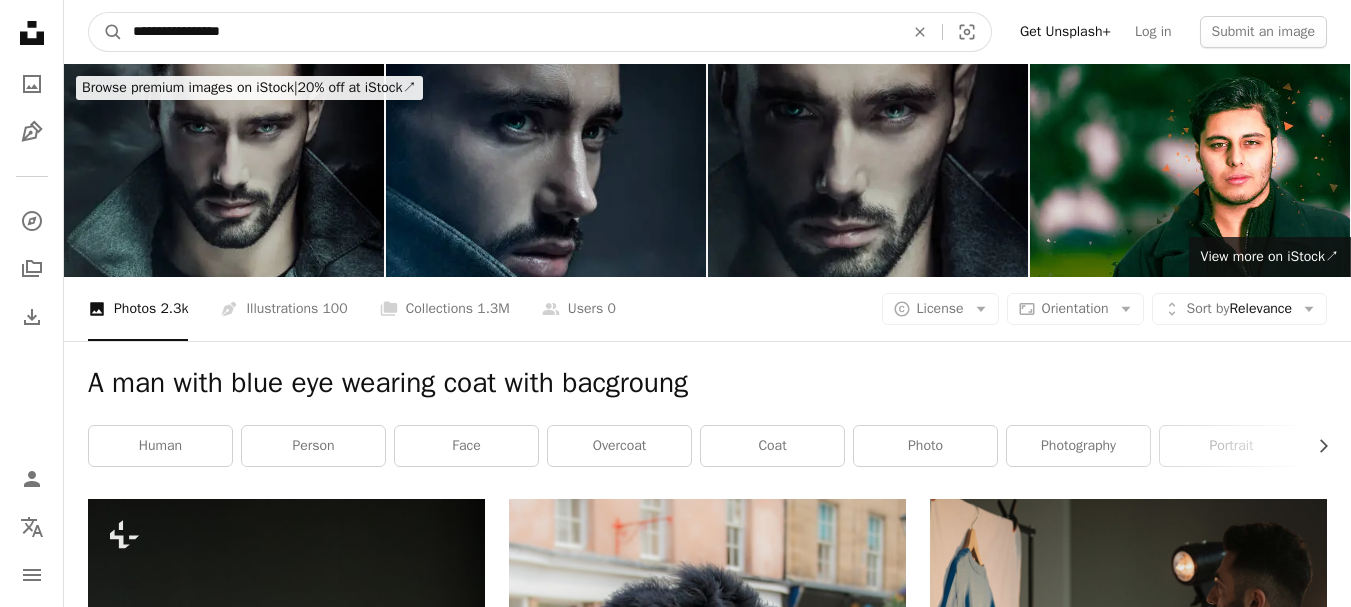 type on "**********" 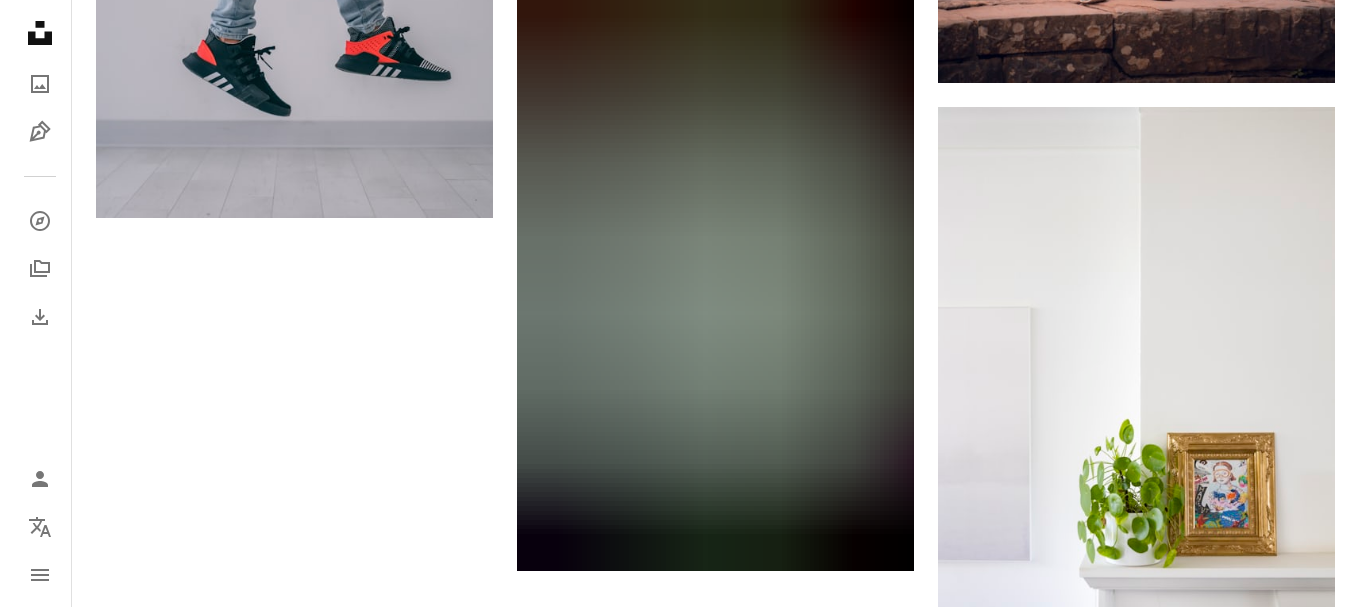 scroll, scrollTop: 3200, scrollLeft: 0, axis: vertical 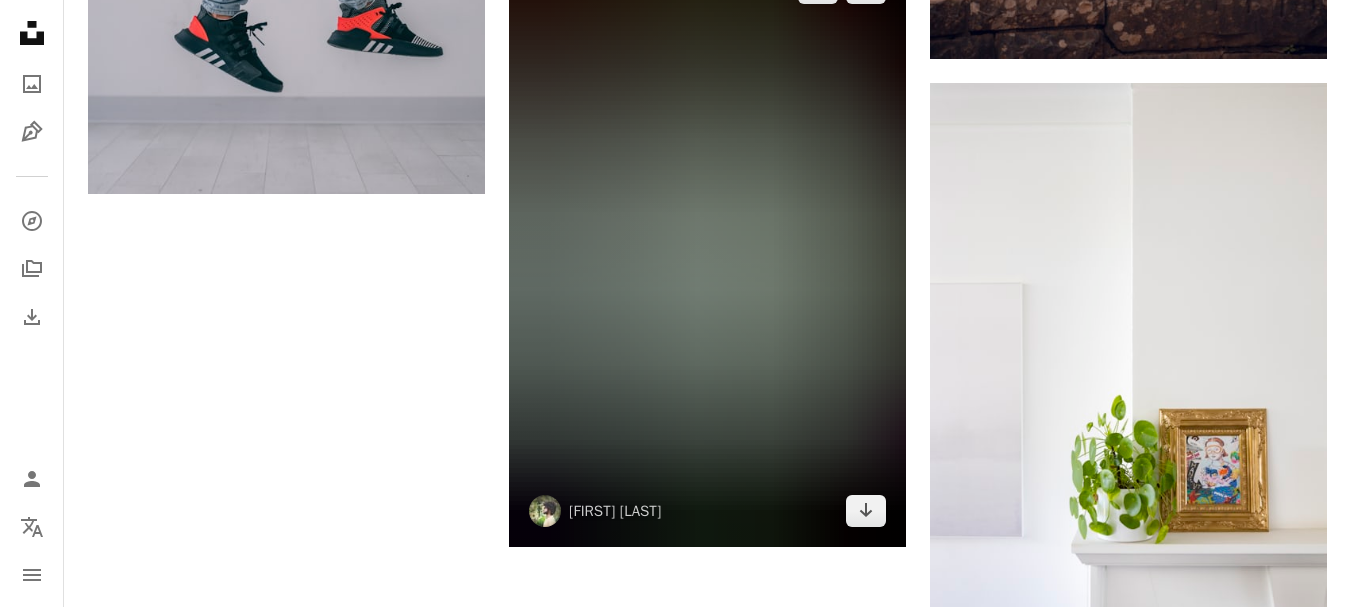 click at bounding box center (707, 250) 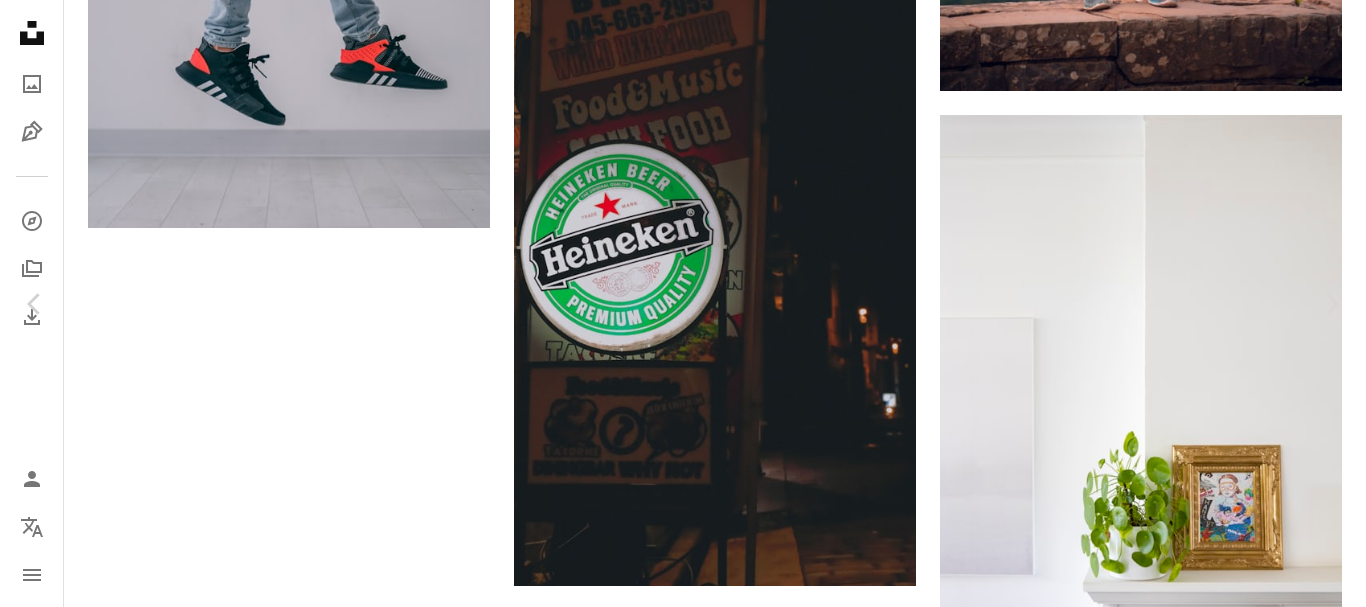 scroll, scrollTop: 3400, scrollLeft: 0, axis: vertical 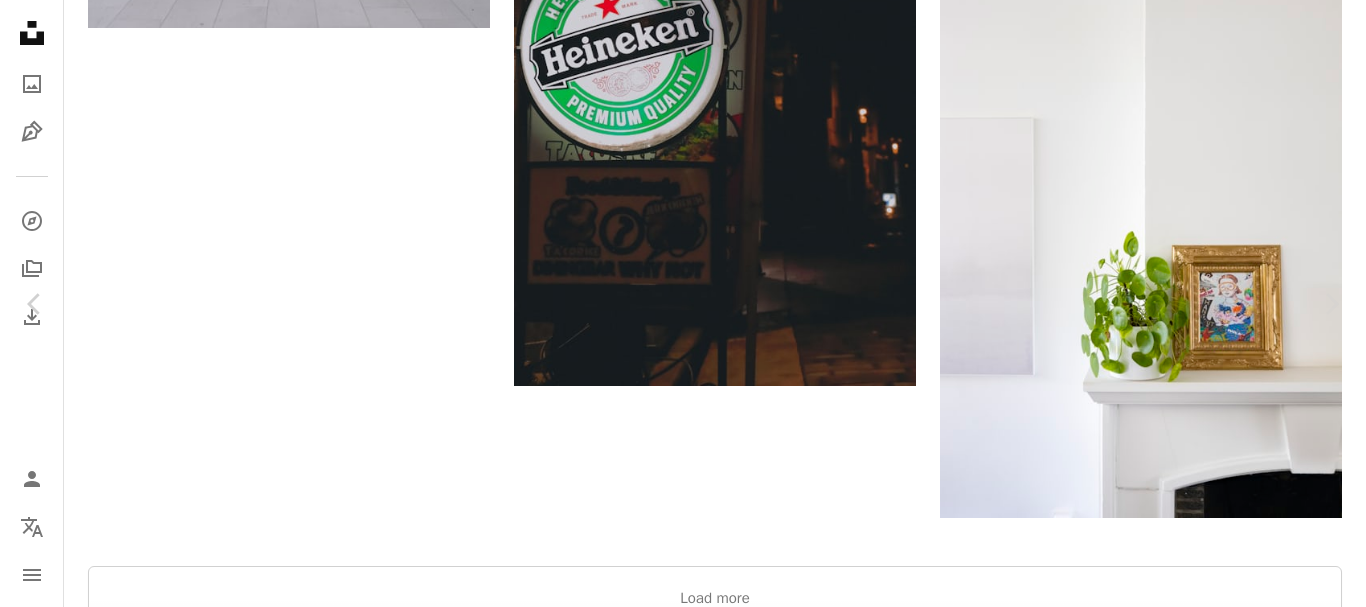 click on "Chevron down" 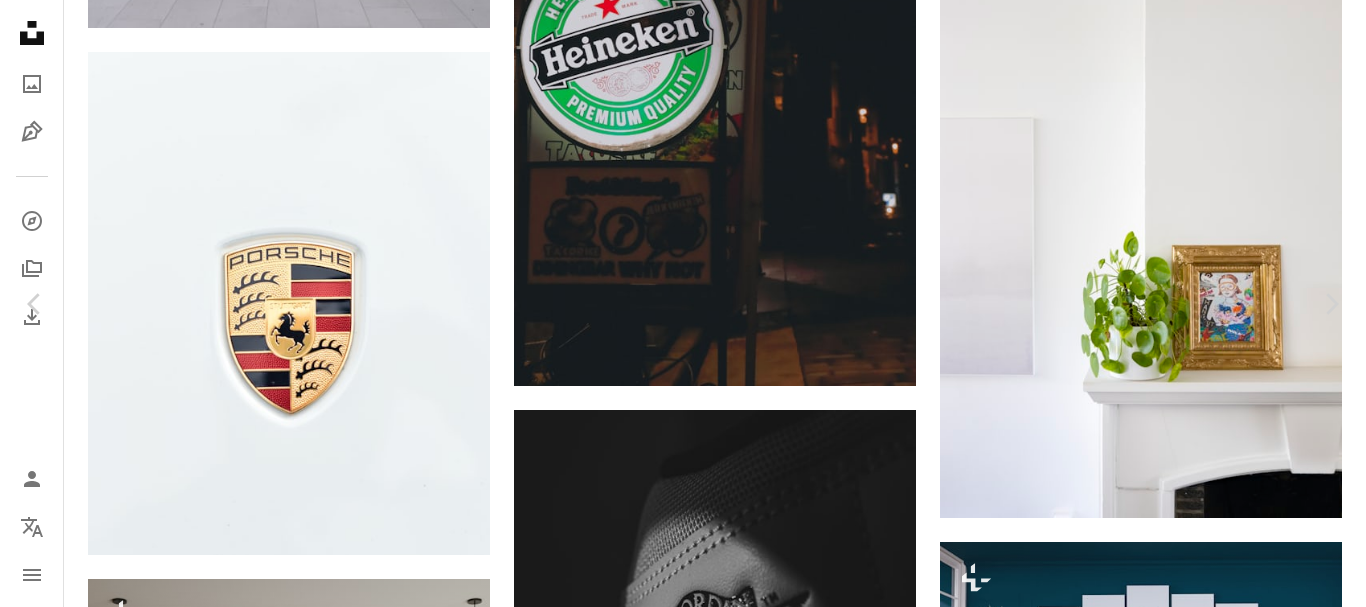 click on "Chevron down" 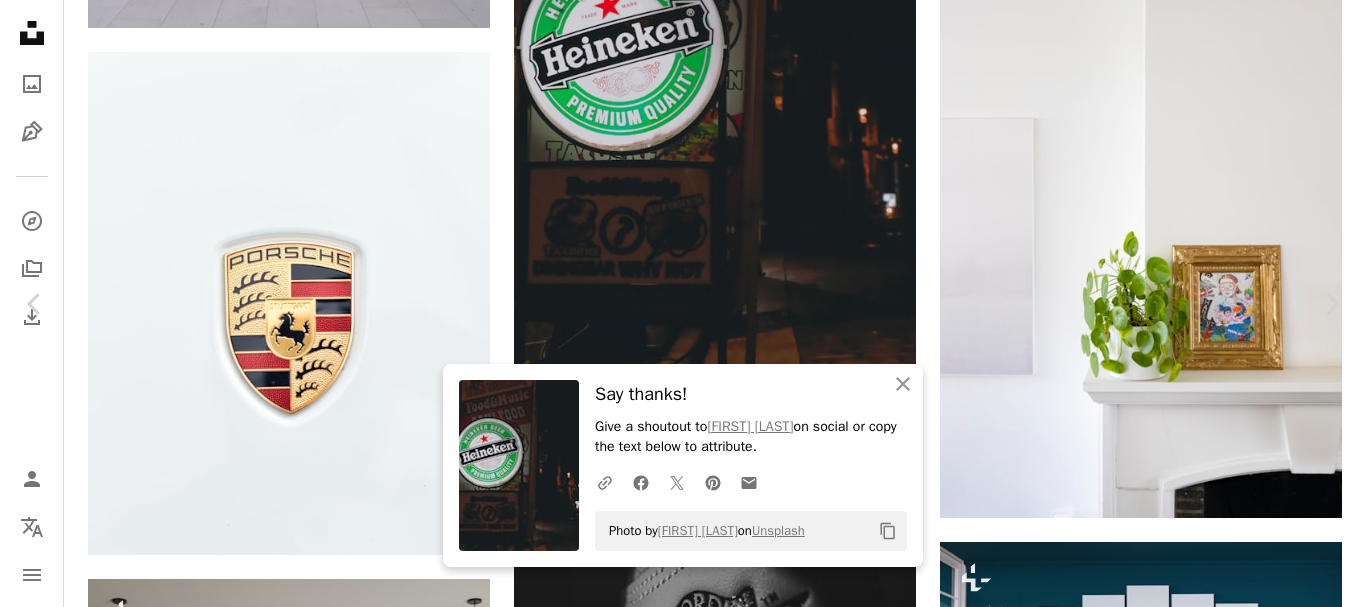 click on "An X shape" at bounding box center [20, 20] 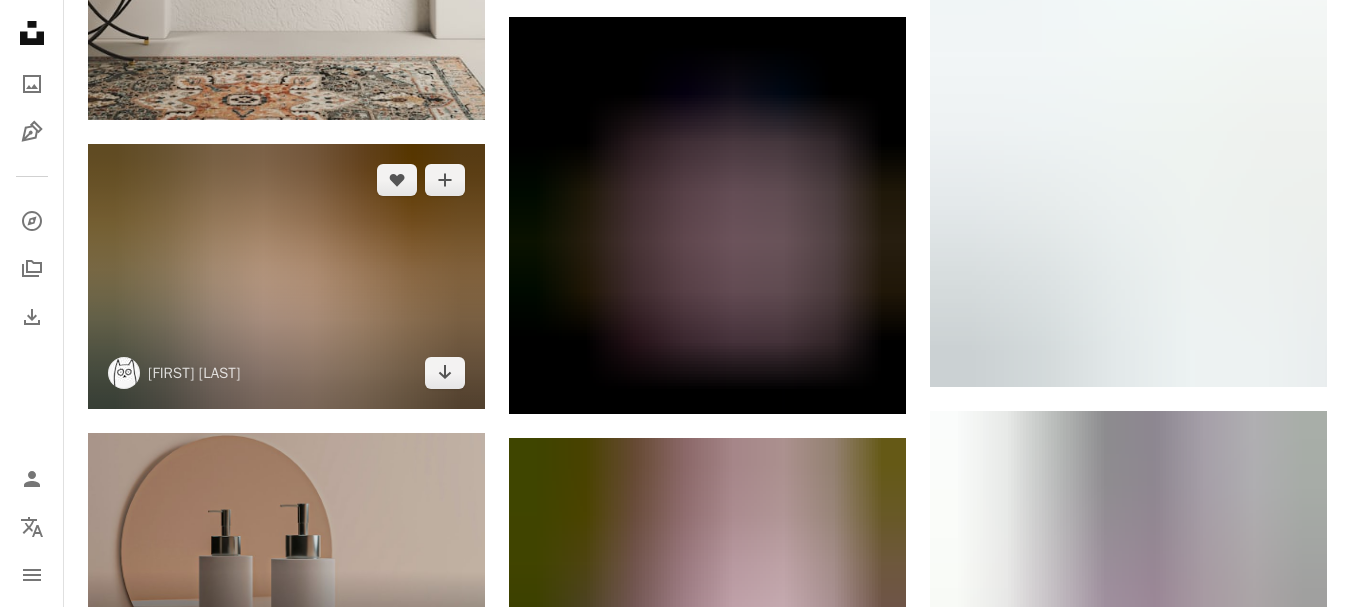 scroll, scrollTop: 4400, scrollLeft: 0, axis: vertical 